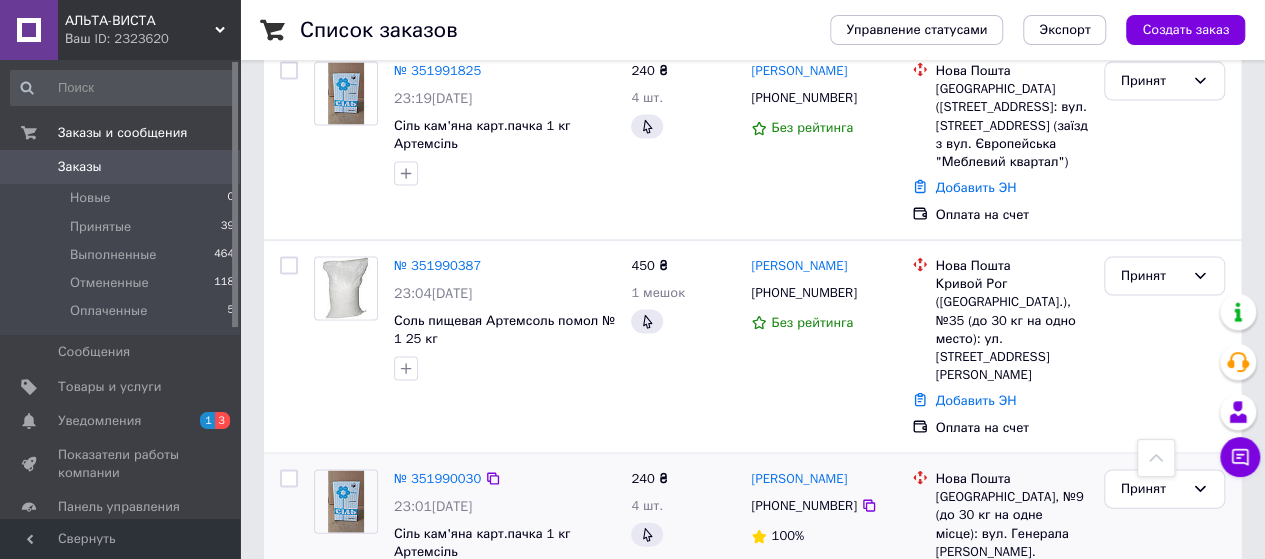 scroll, scrollTop: 1900, scrollLeft: 0, axis: vertical 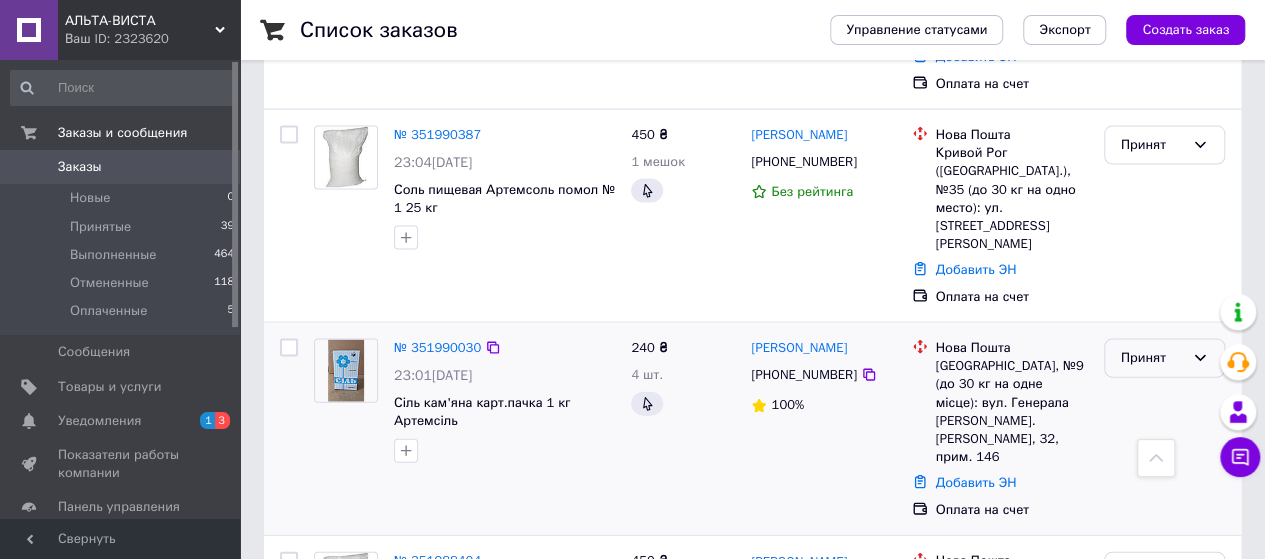 click 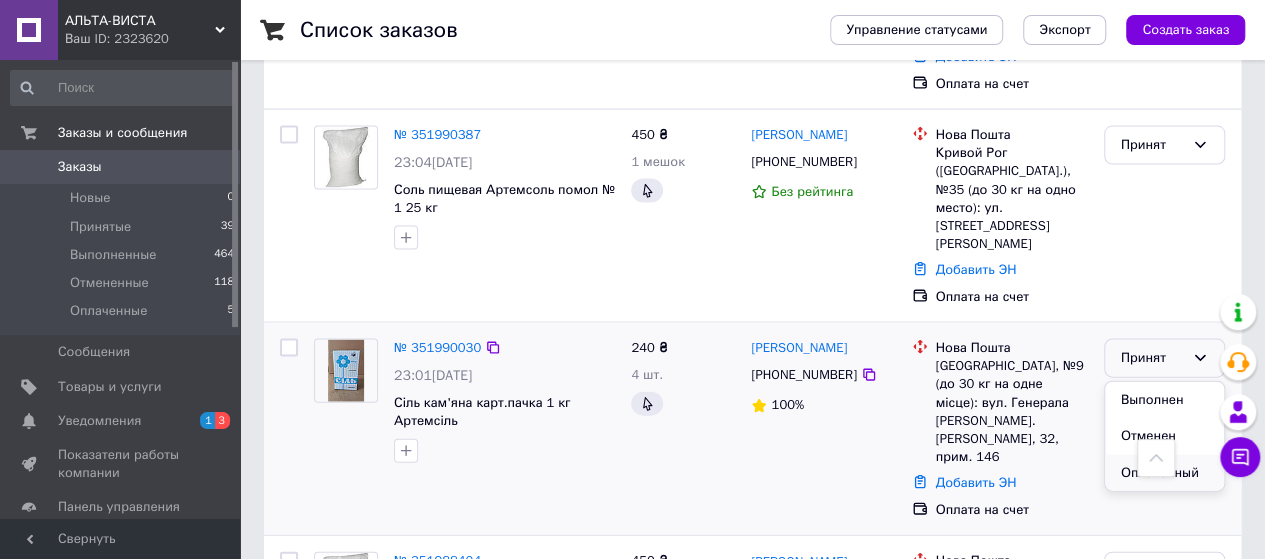 click on "Оплаченный" at bounding box center [1164, 473] 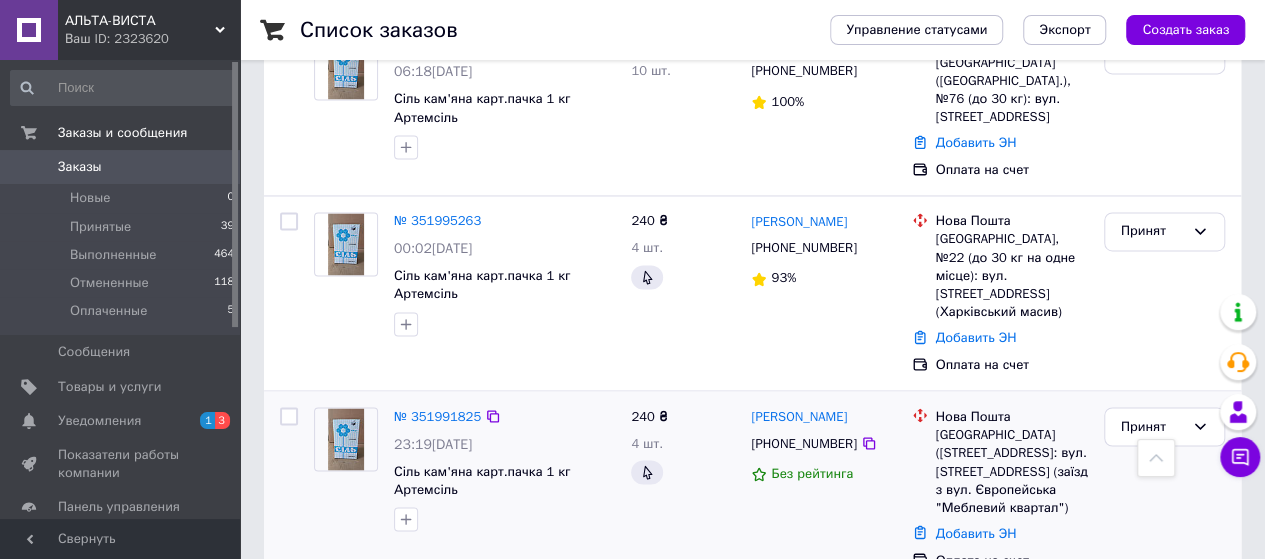 scroll, scrollTop: 1500, scrollLeft: 0, axis: vertical 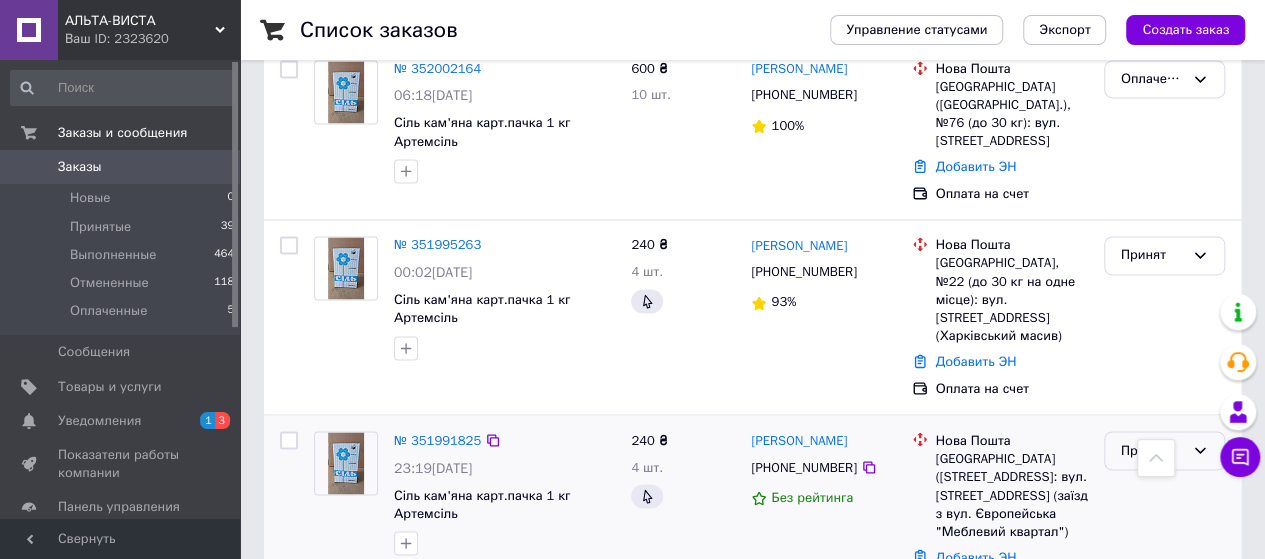 click 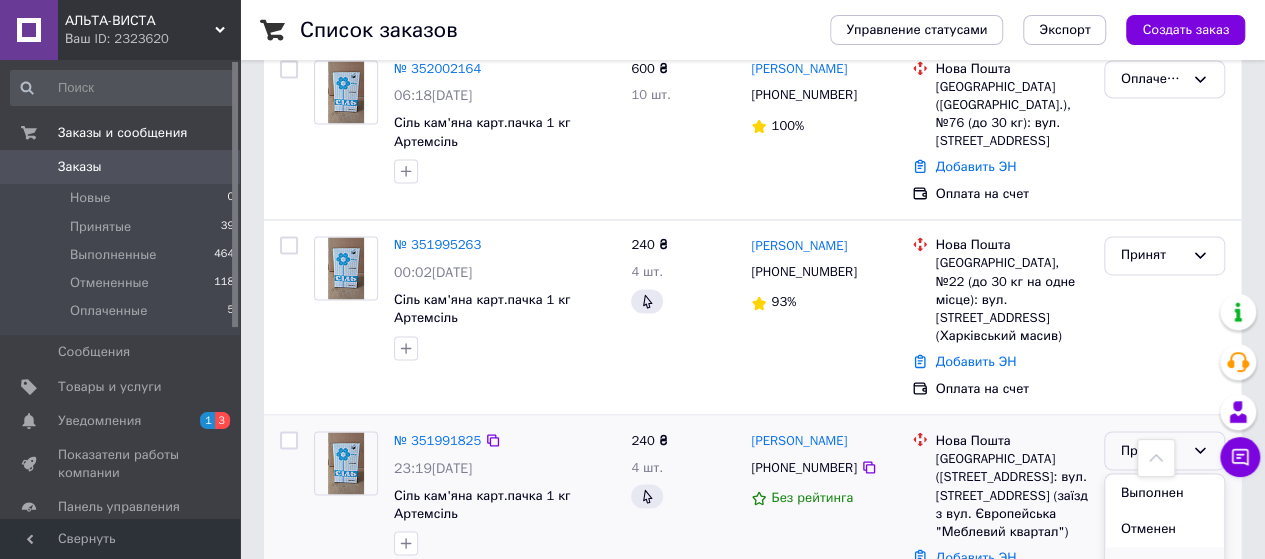 click on "Оплаченный" at bounding box center [1164, 565] 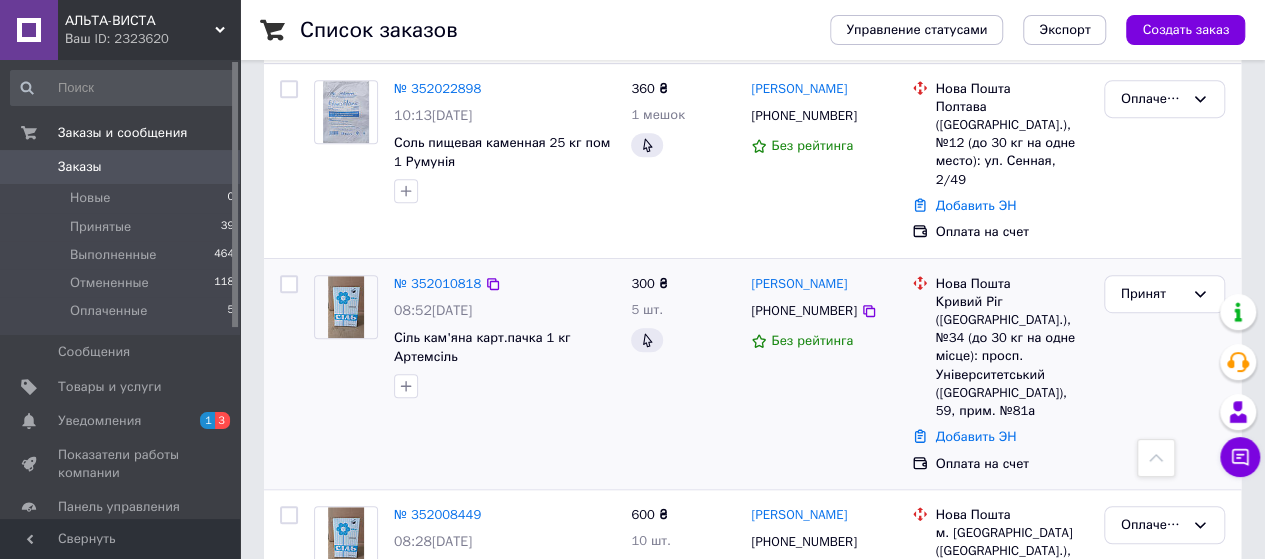 scroll, scrollTop: 500, scrollLeft: 0, axis: vertical 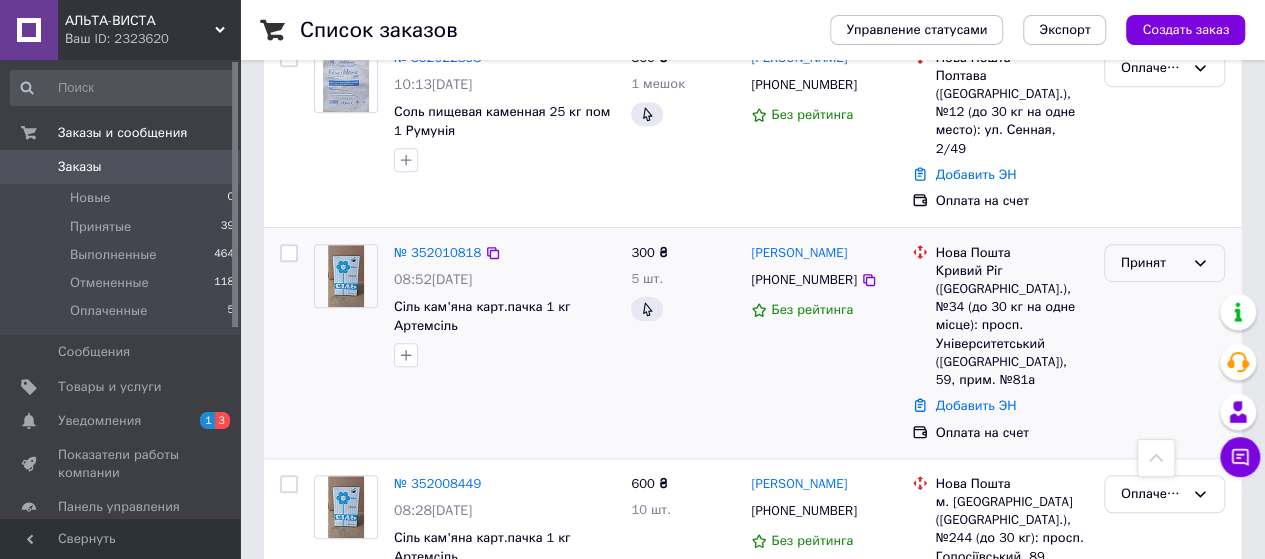 click 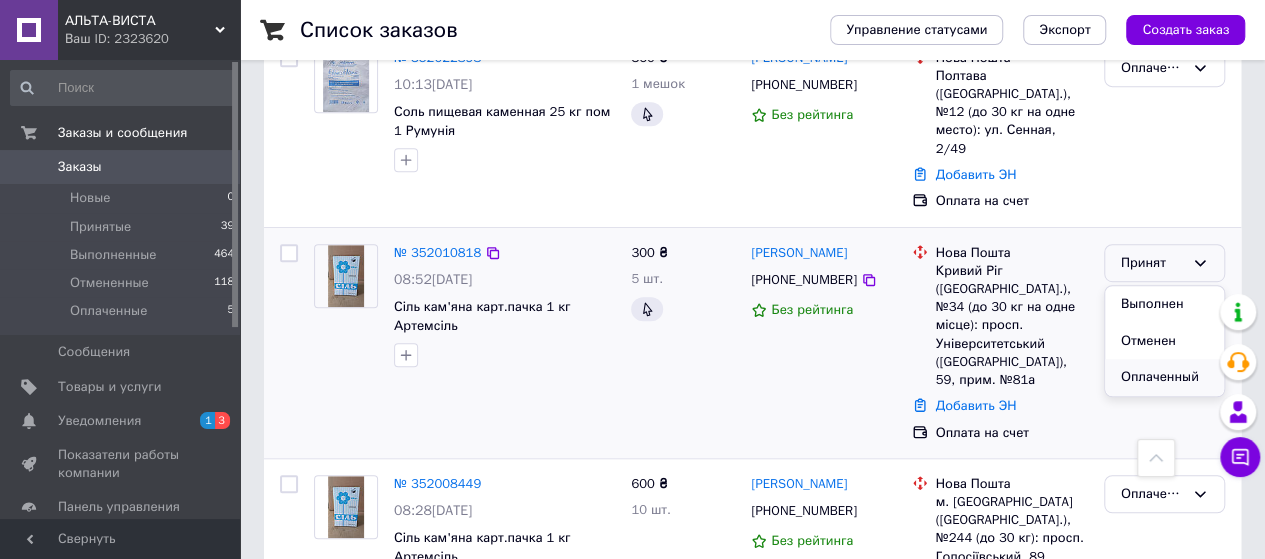 click on "Оплаченный" at bounding box center (1164, 377) 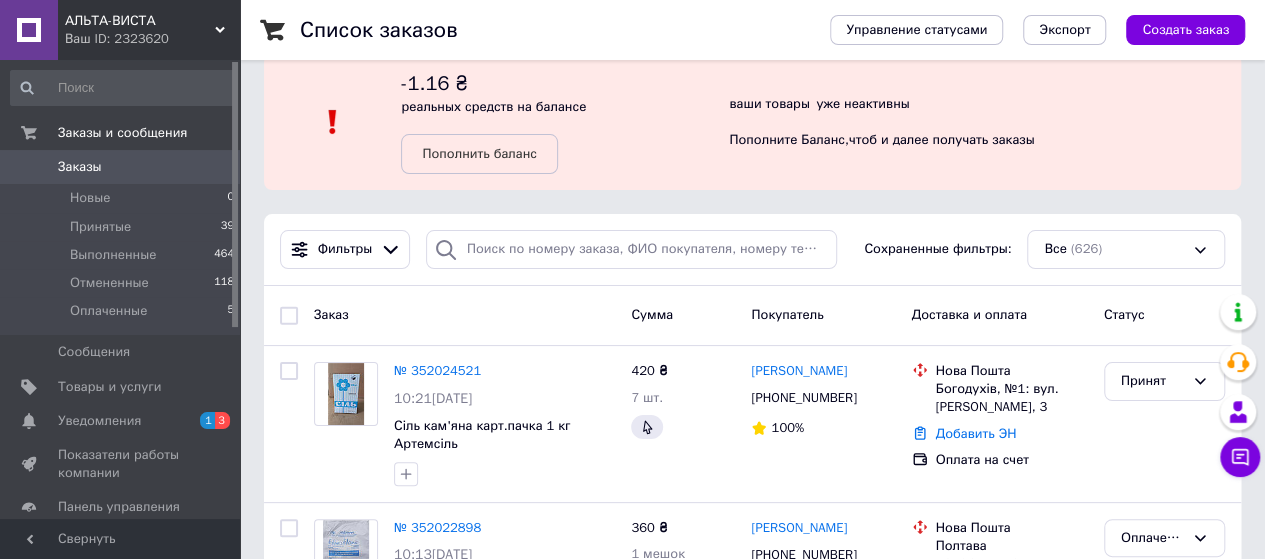 scroll, scrollTop: 0, scrollLeft: 0, axis: both 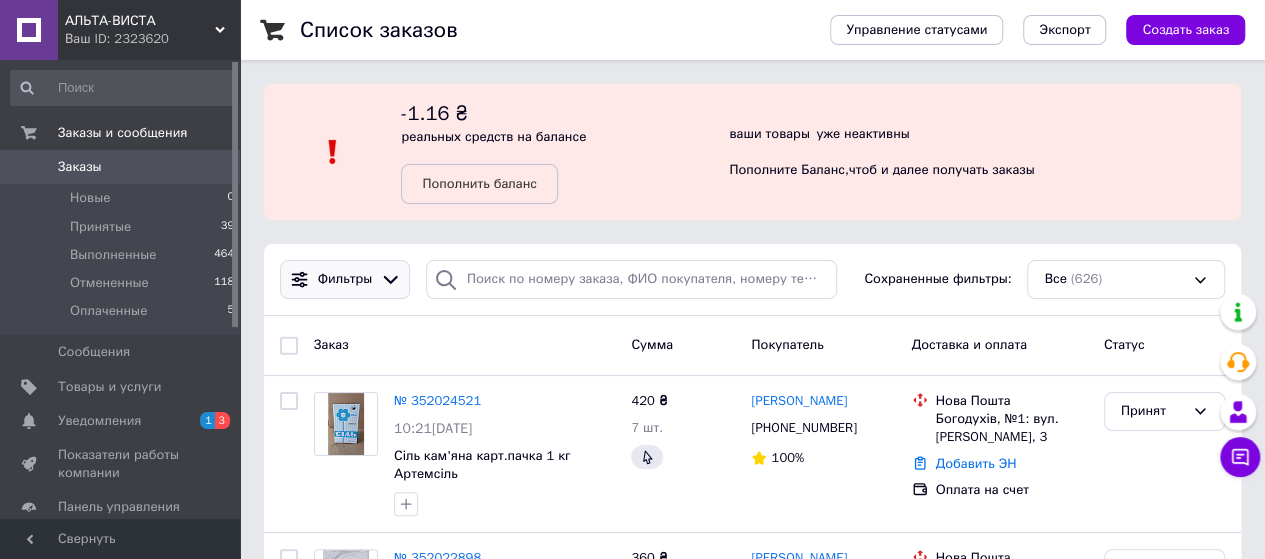 click 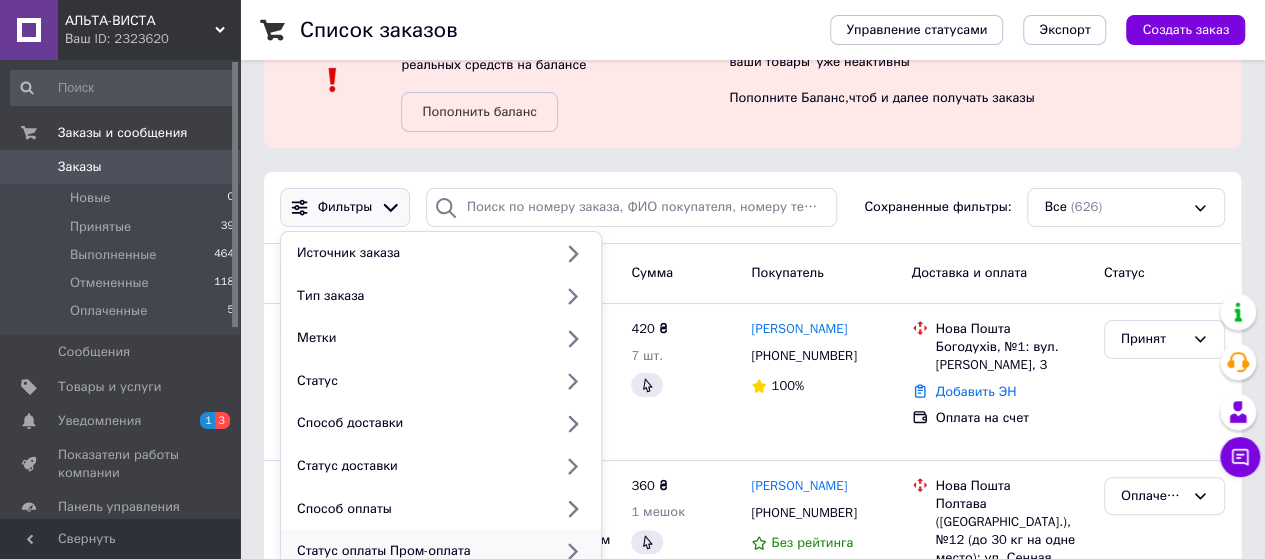 scroll, scrollTop: 200, scrollLeft: 0, axis: vertical 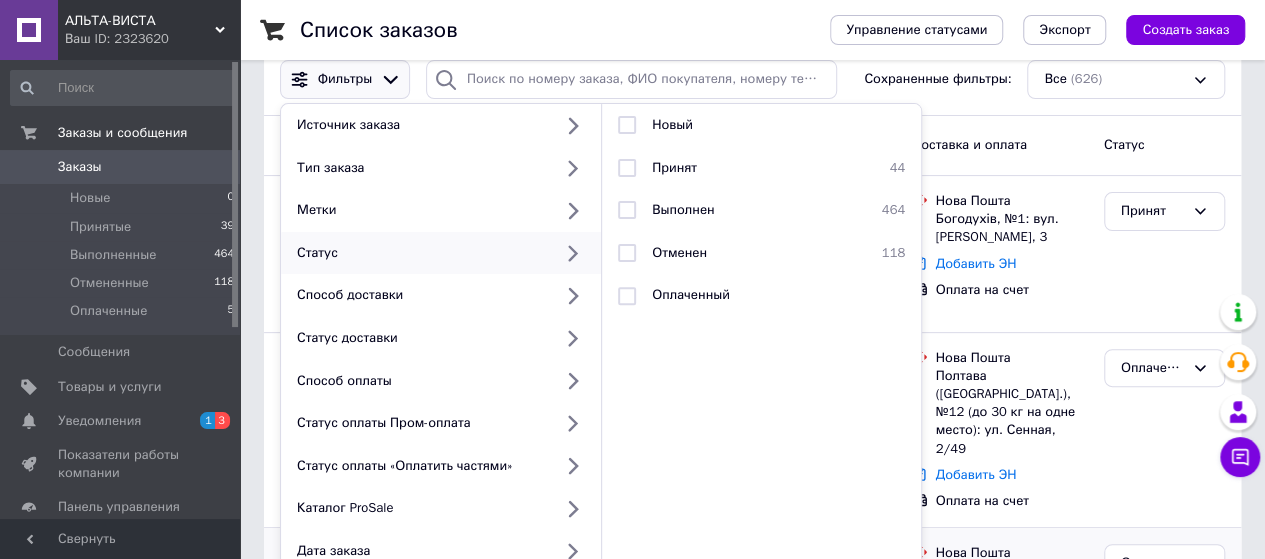 click 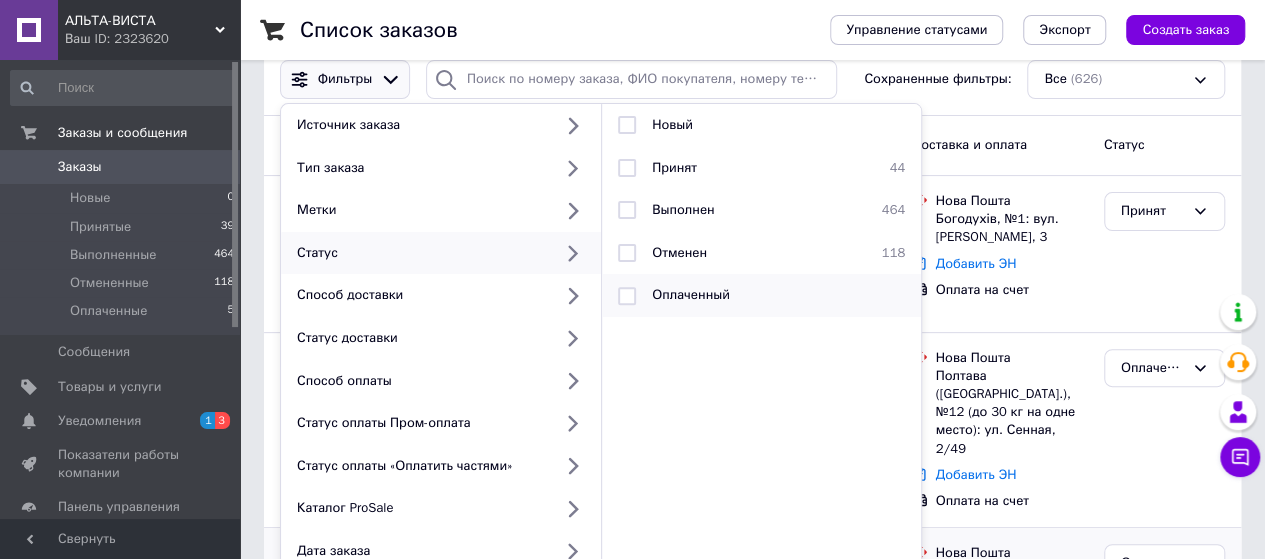 click at bounding box center [627, 296] 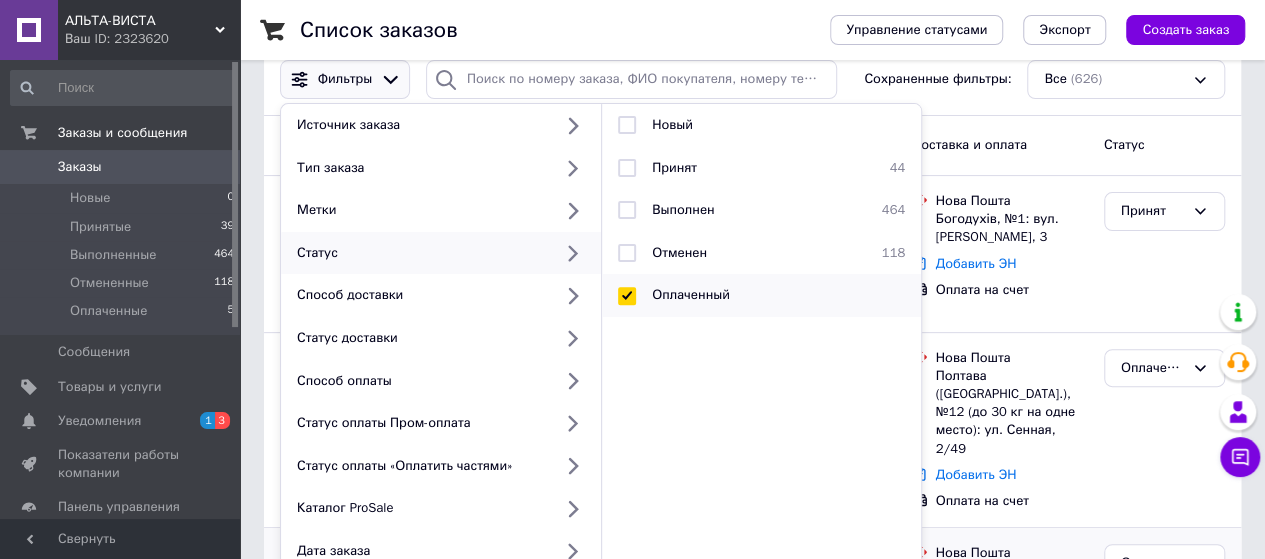 checkbox on "true" 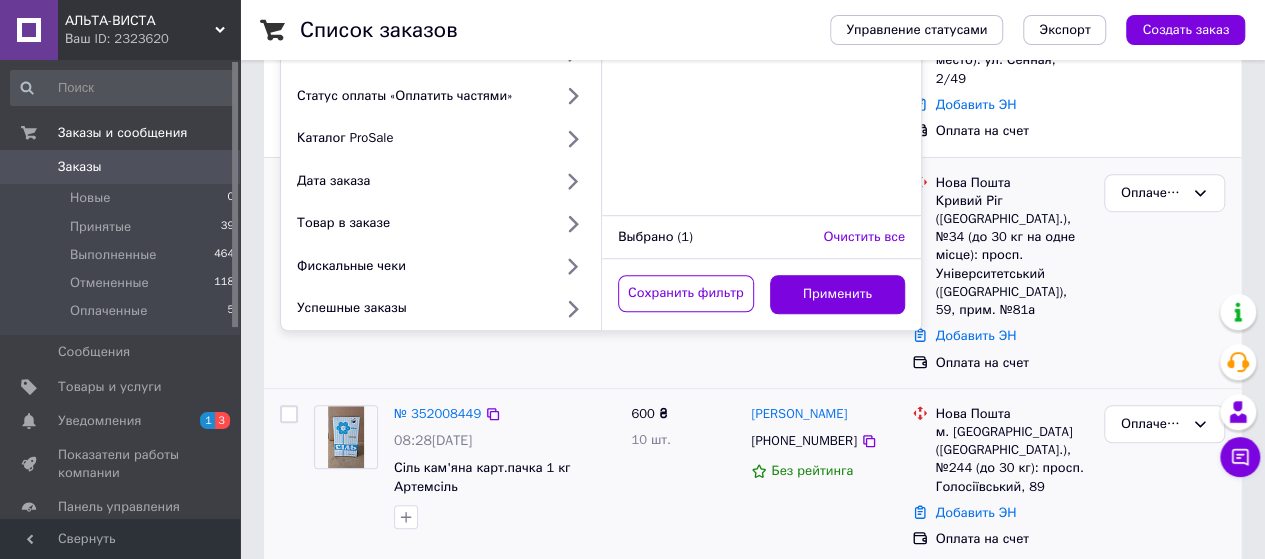 scroll, scrollTop: 600, scrollLeft: 0, axis: vertical 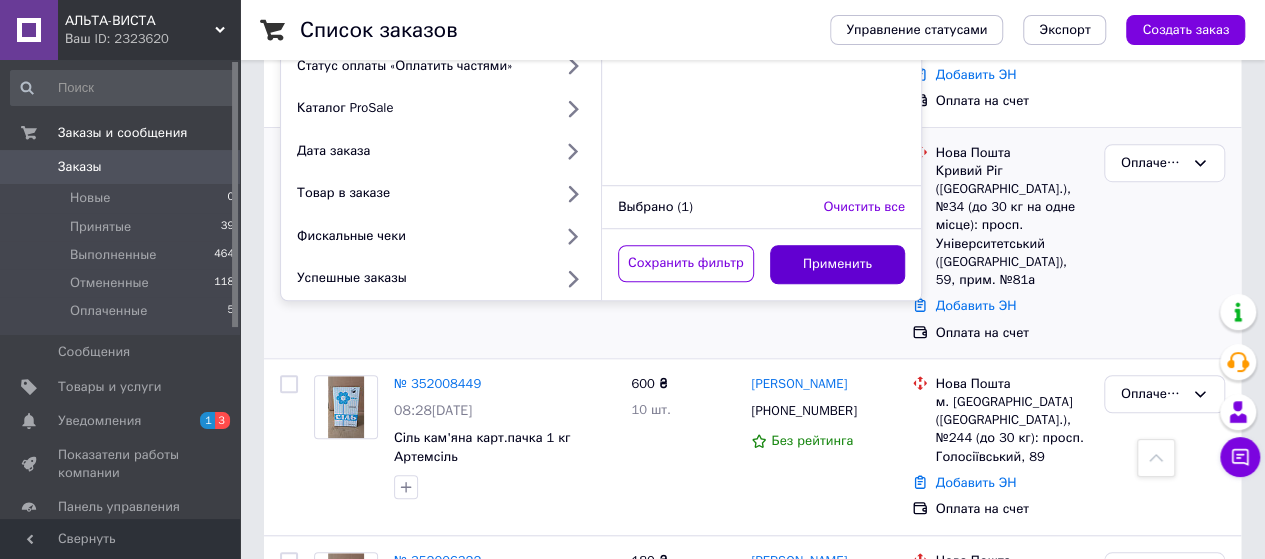 click on "Применить" at bounding box center (838, 264) 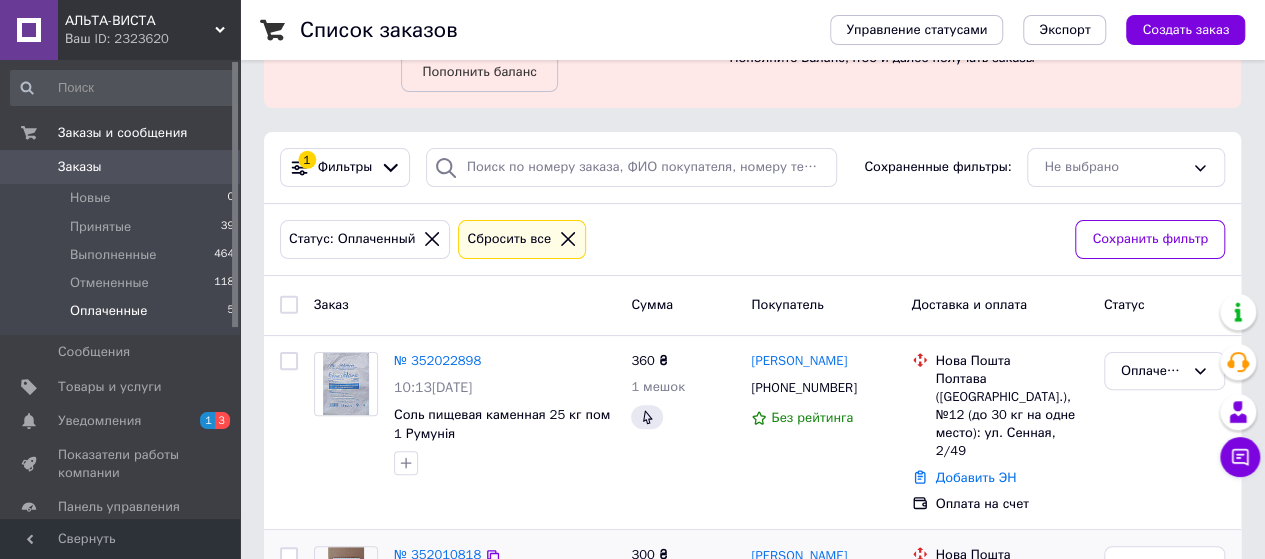 scroll, scrollTop: 0, scrollLeft: 0, axis: both 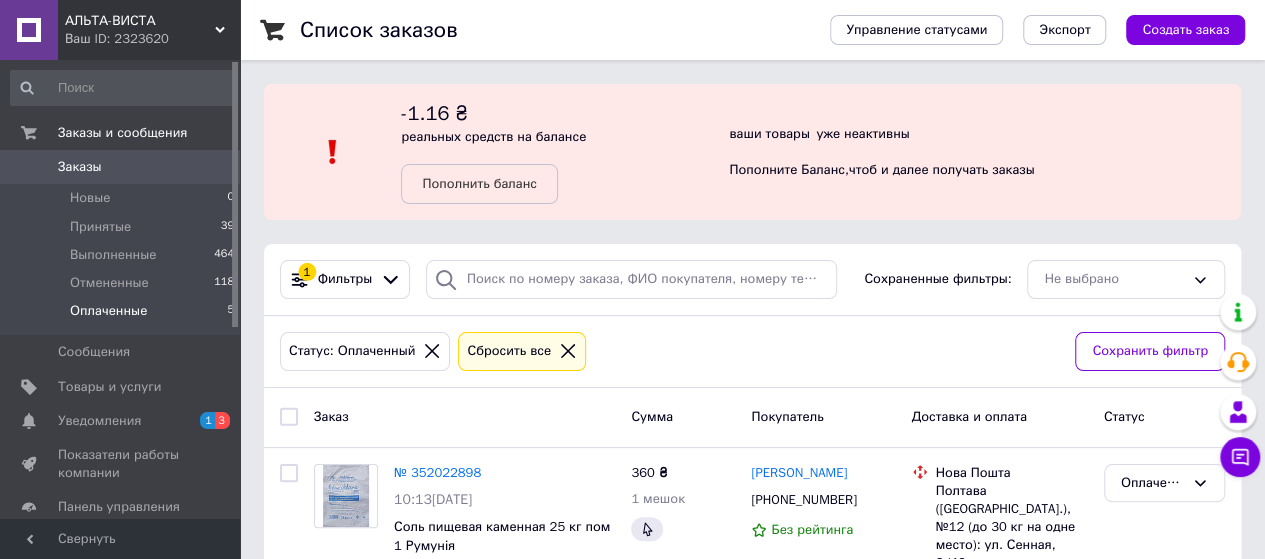 click 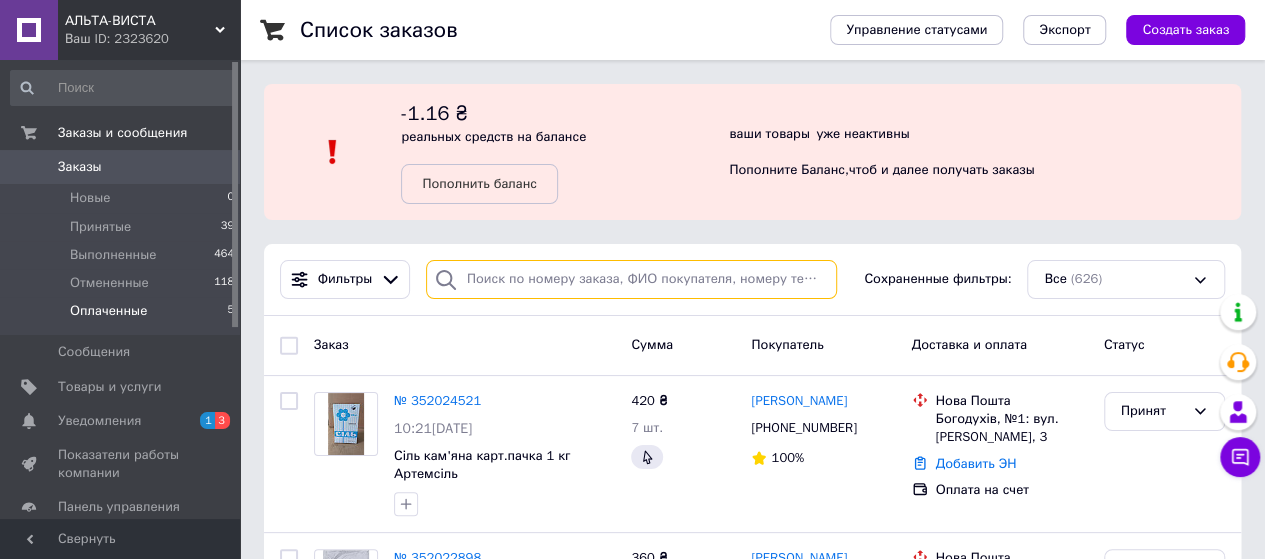 click at bounding box center [631, 279] 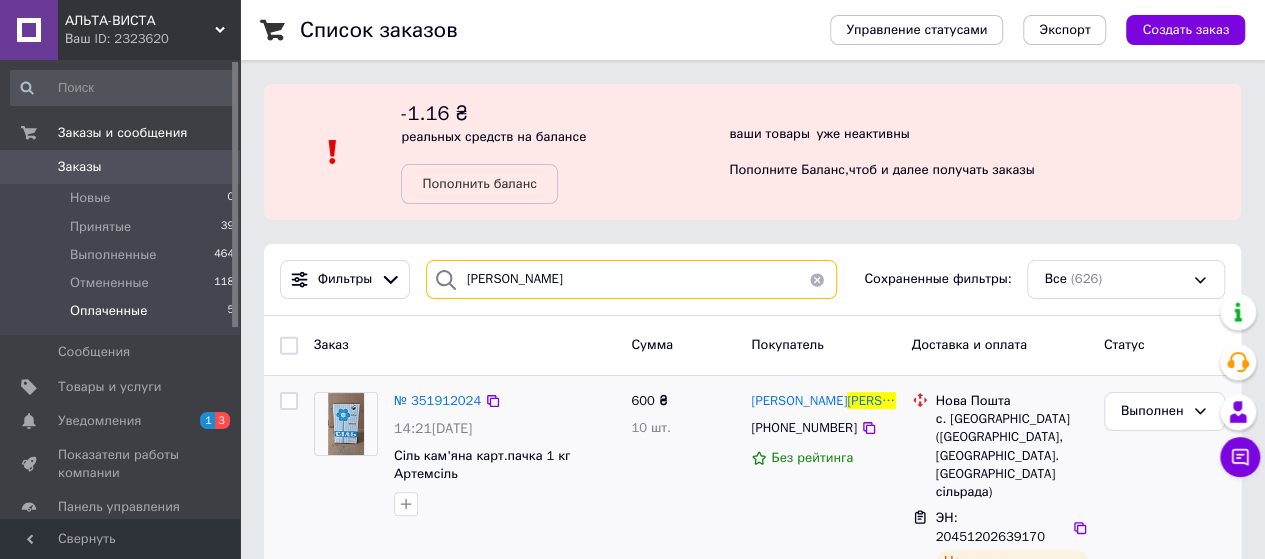scroll, scrollTop: 59, scrollLeft: 0, axis: vertical 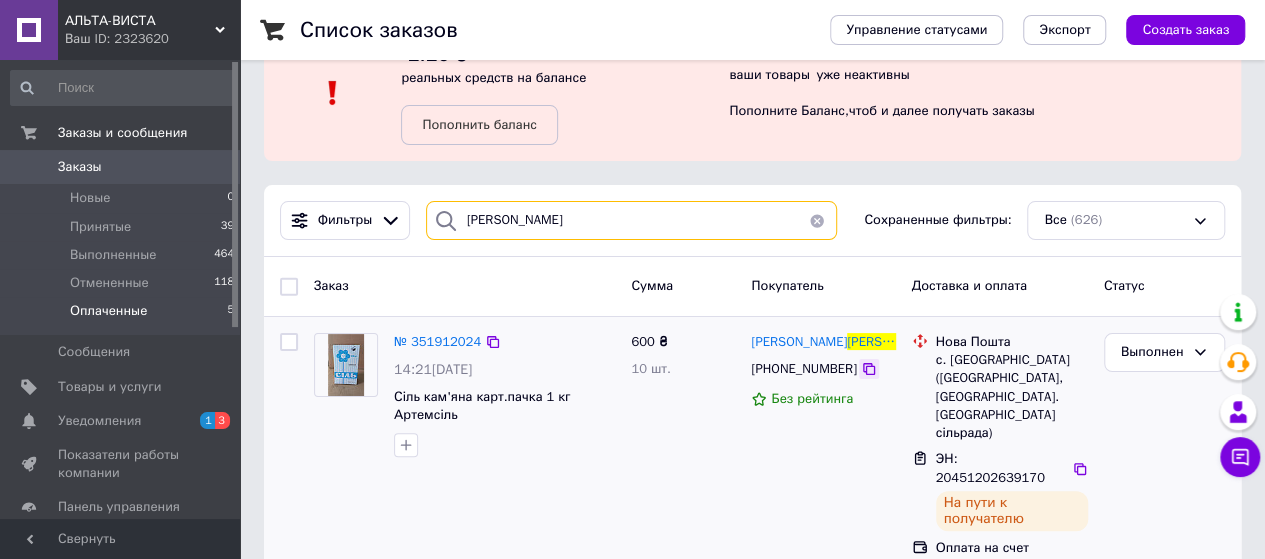 type on "[PERSON_NAME]" 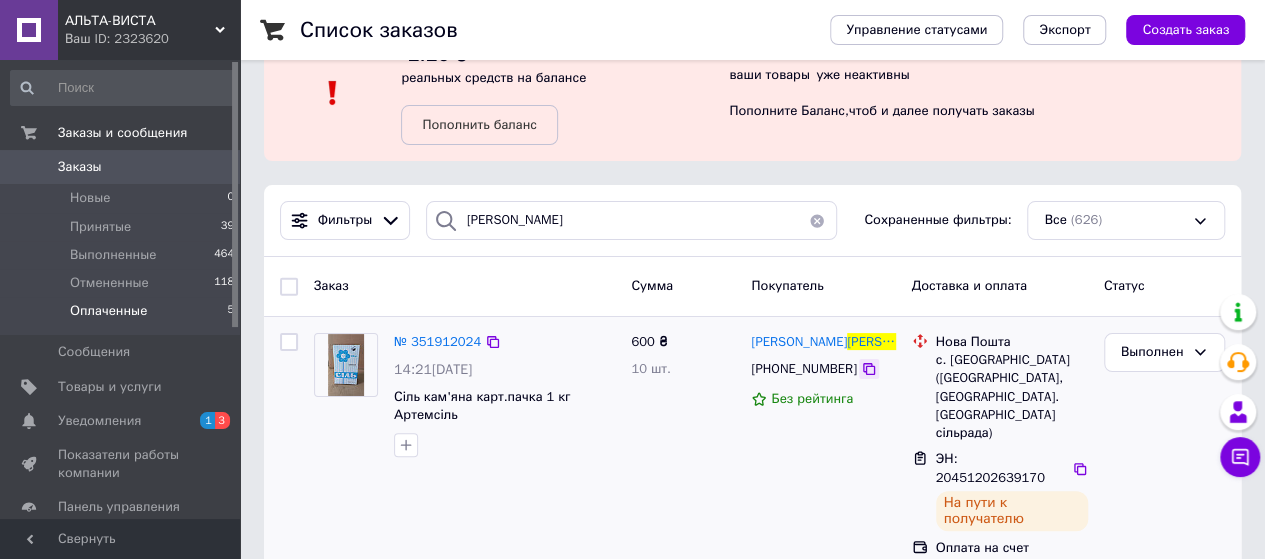 click 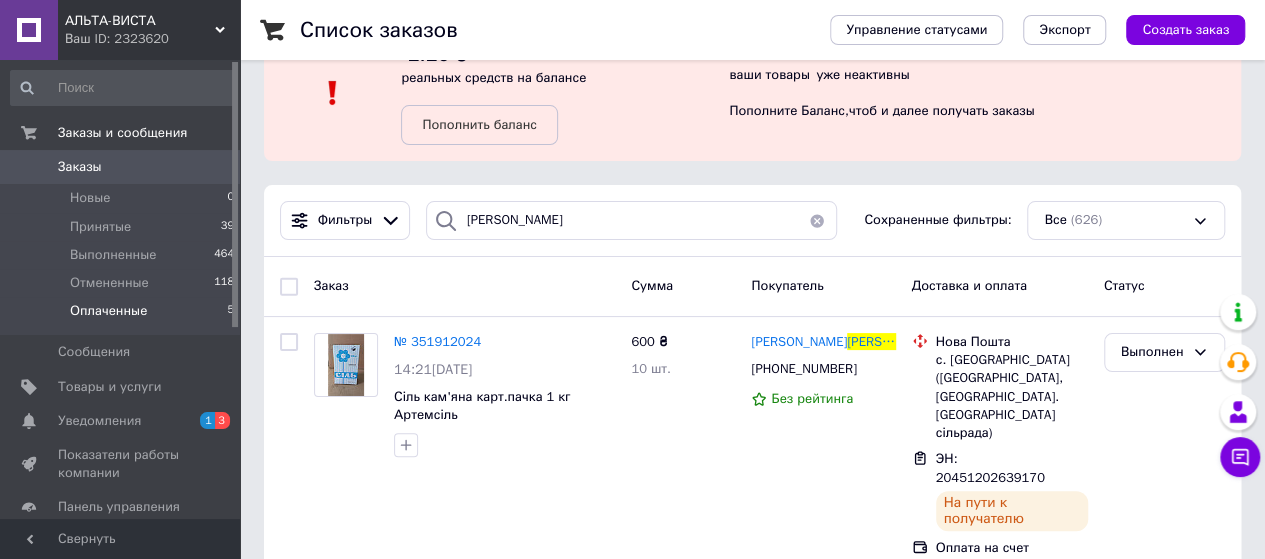 click at bounding box center [817, 220] 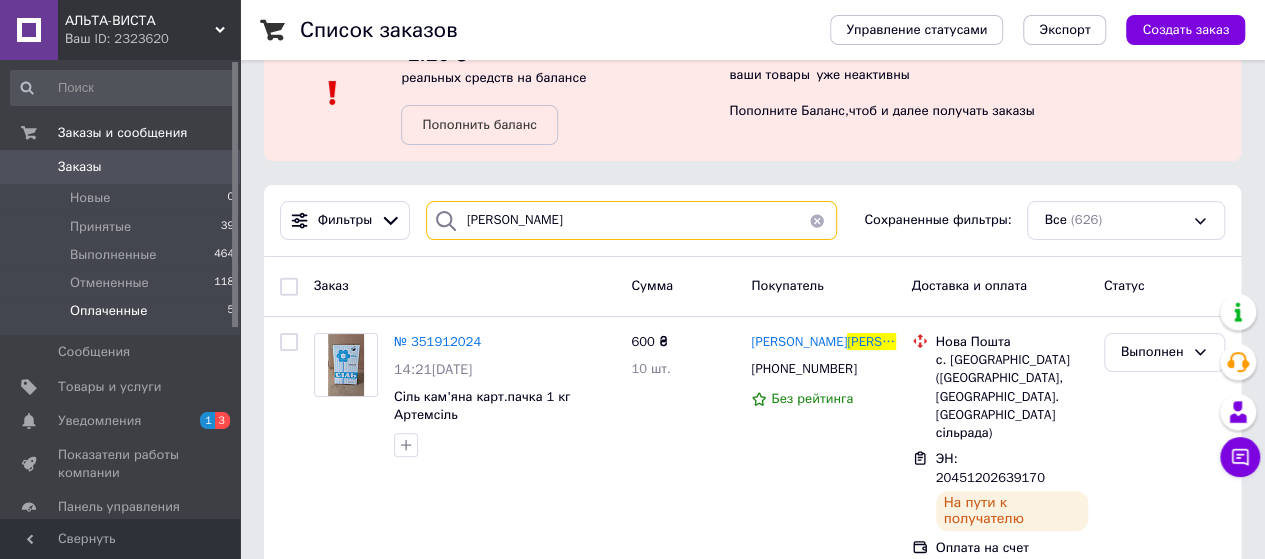 type 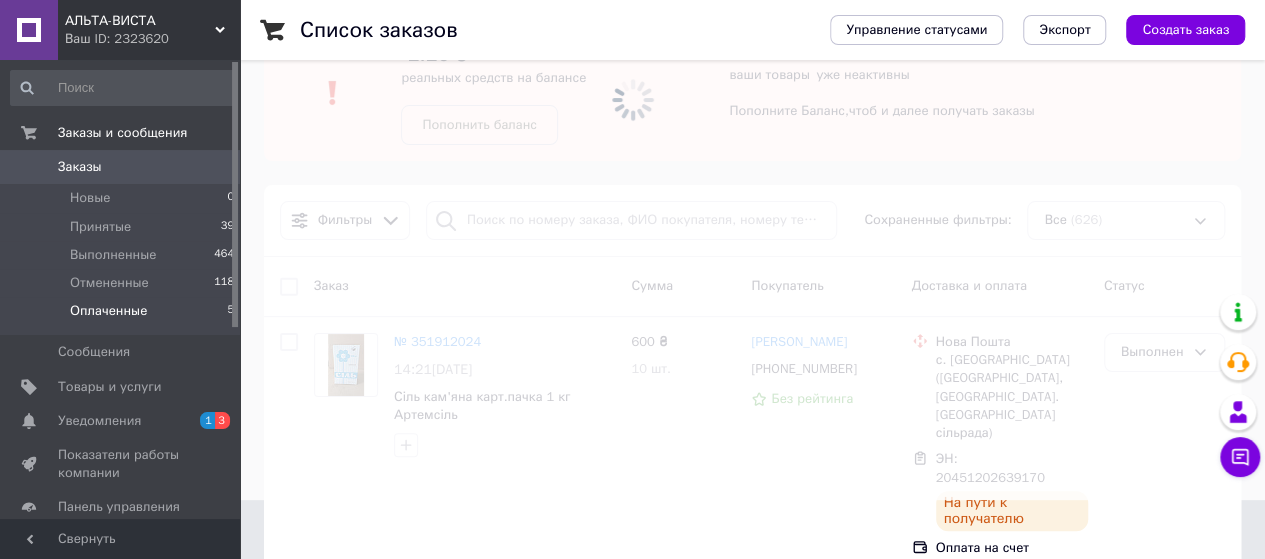 click at bounding box center [632, 220] 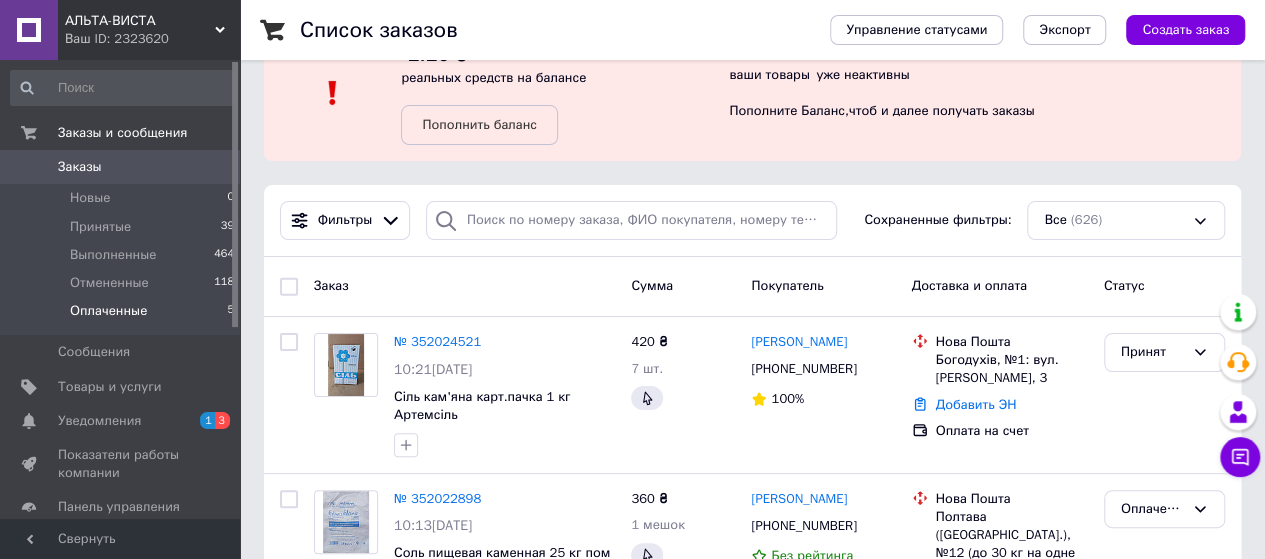 scroll, scrollTop: 0, scrollLeft: 0, axis: both 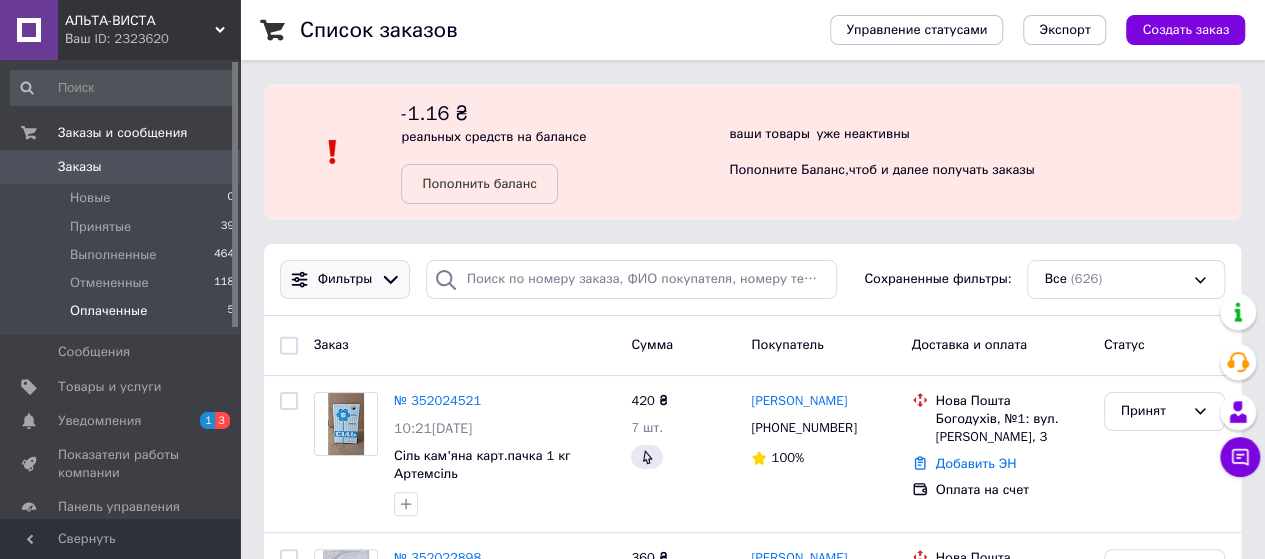 click 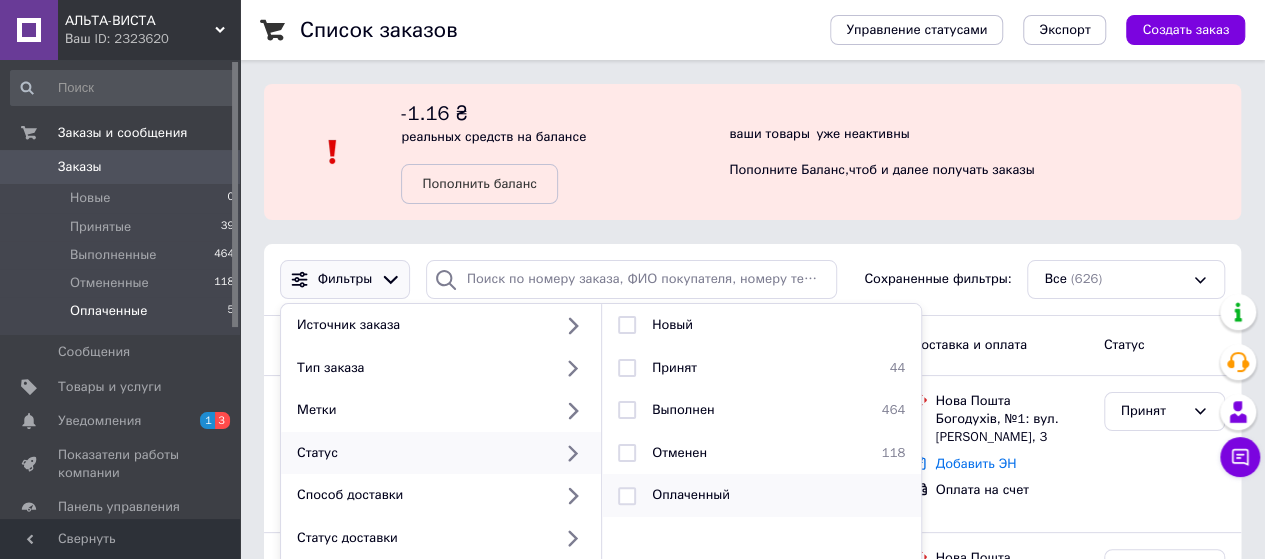 click at bounding box center [627, 496] 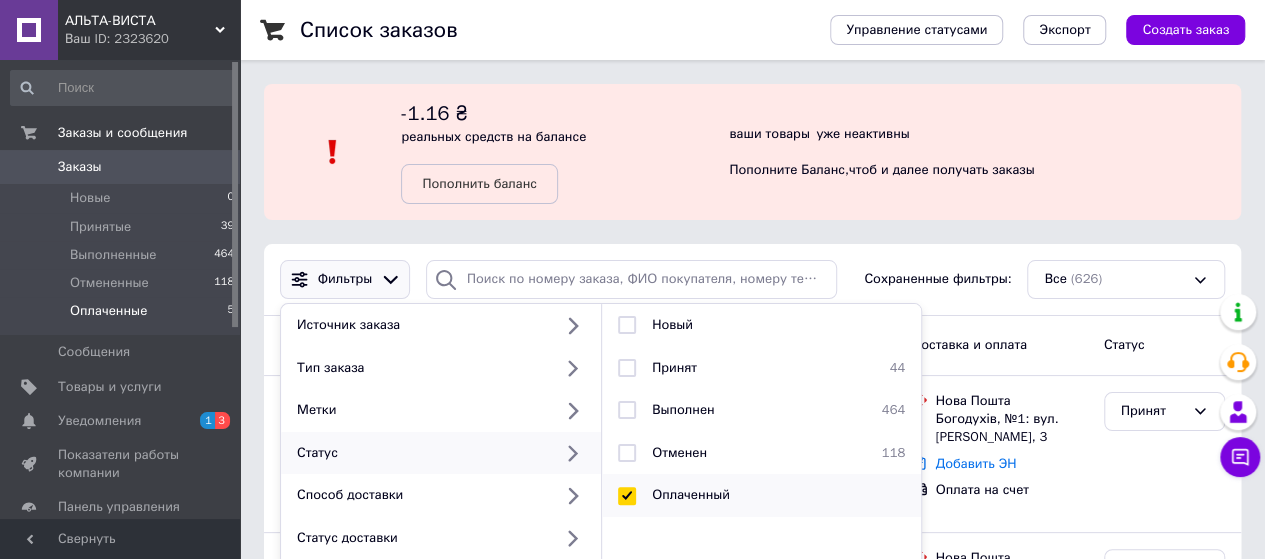 checkbox on "true" 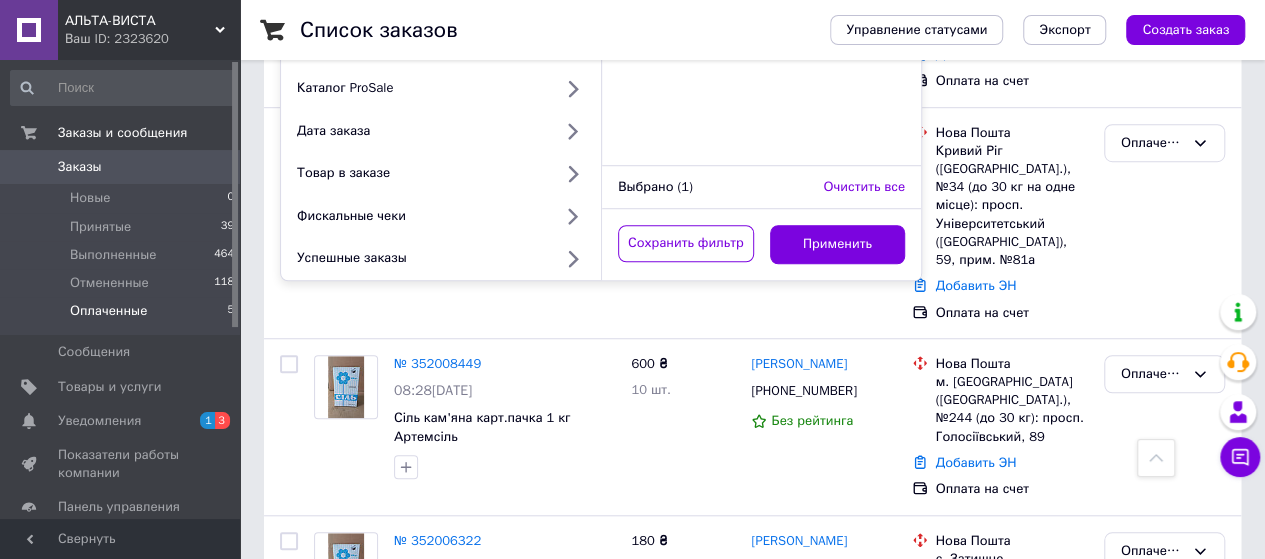 scroll, scrollTop: 600, scrollLeft: 0, axis: vertical 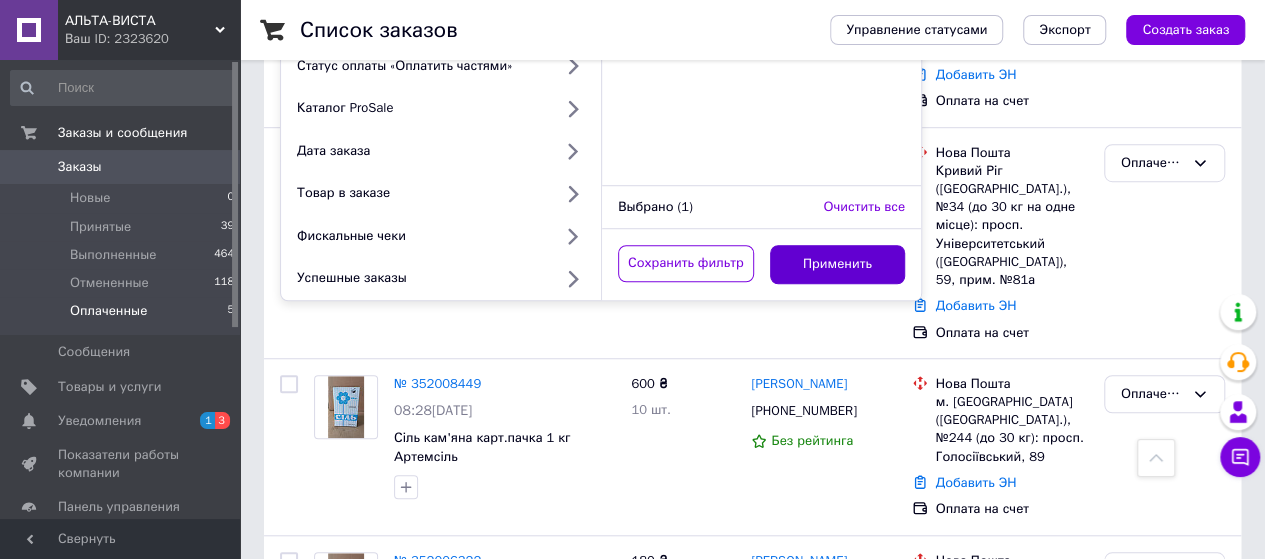 click on "Применить" at bounding box center (838, 264) 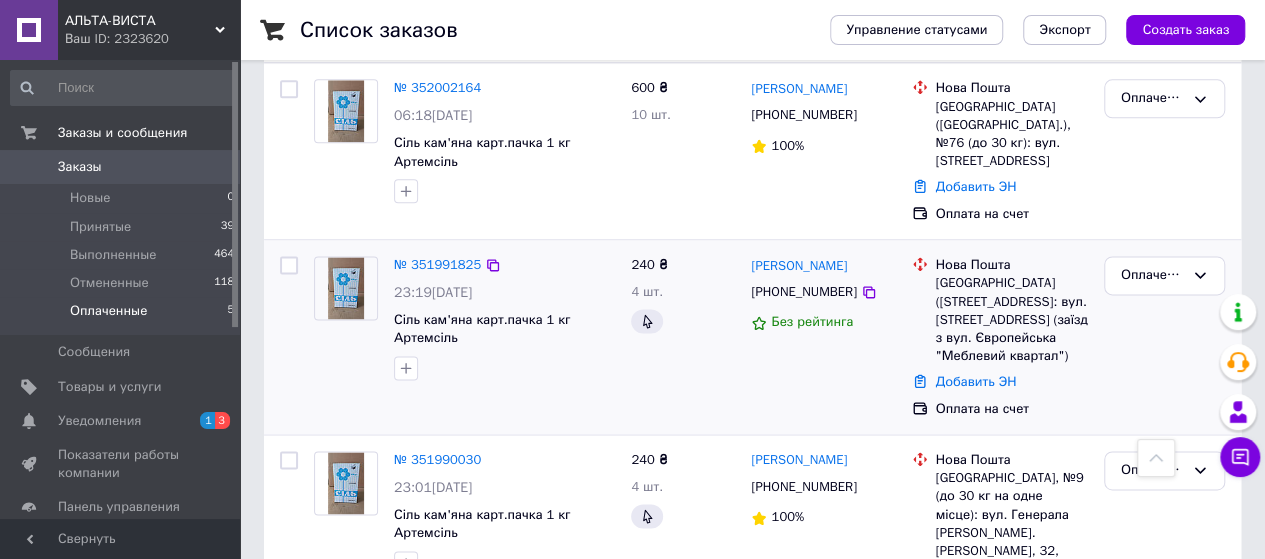 scroll, scrollTop: 1394, scrollLeft: 0, axis: vertical 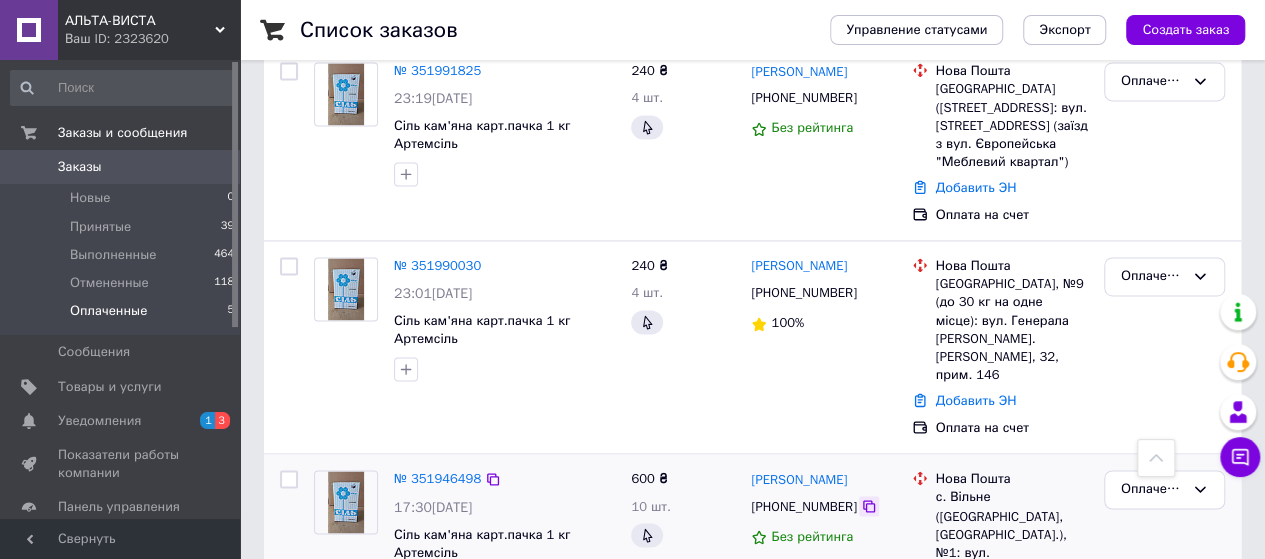 click 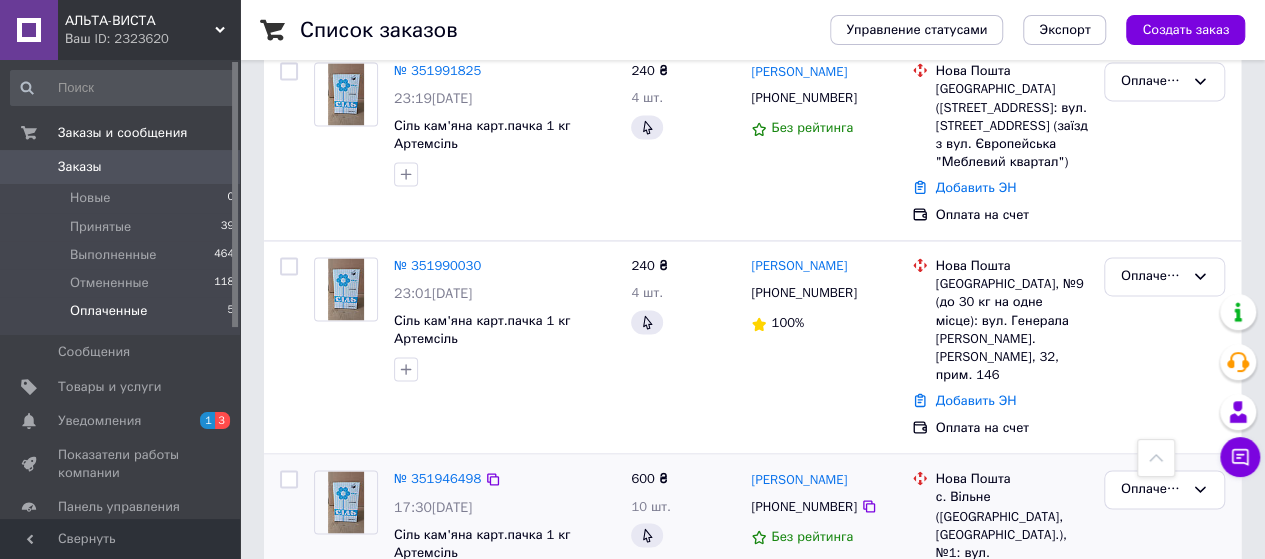 click on "Добавить ЭН" at bounding box center [1012, 596] 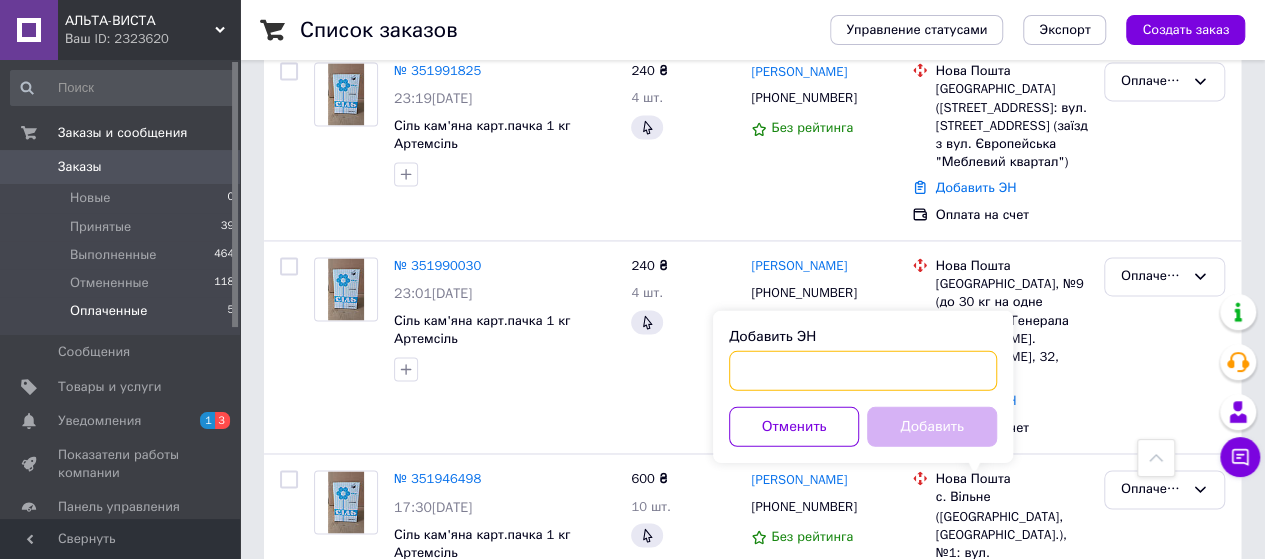 click on "Добавить ЭН" at bounding box center (863, 370) 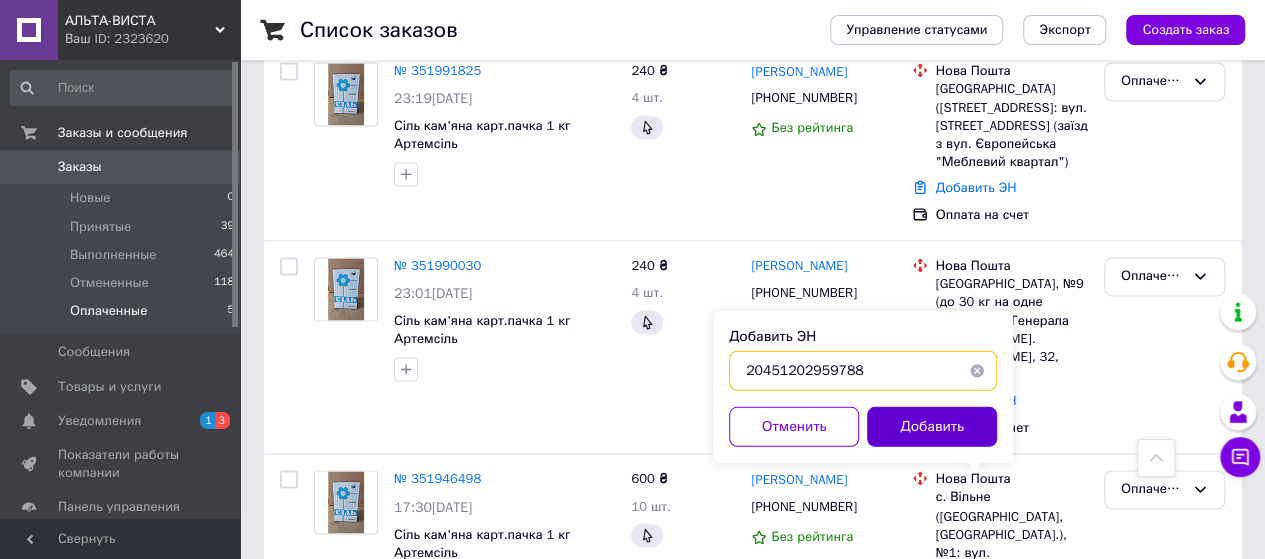 type on "20451202959788" 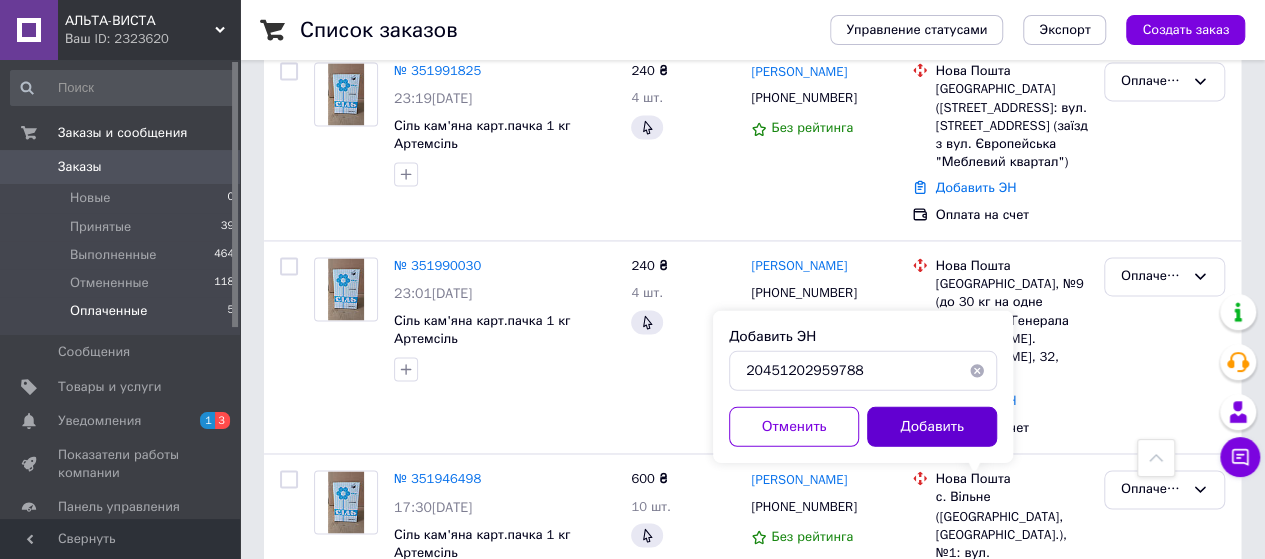 click on "Добавить" at bounding box center [932, 426] 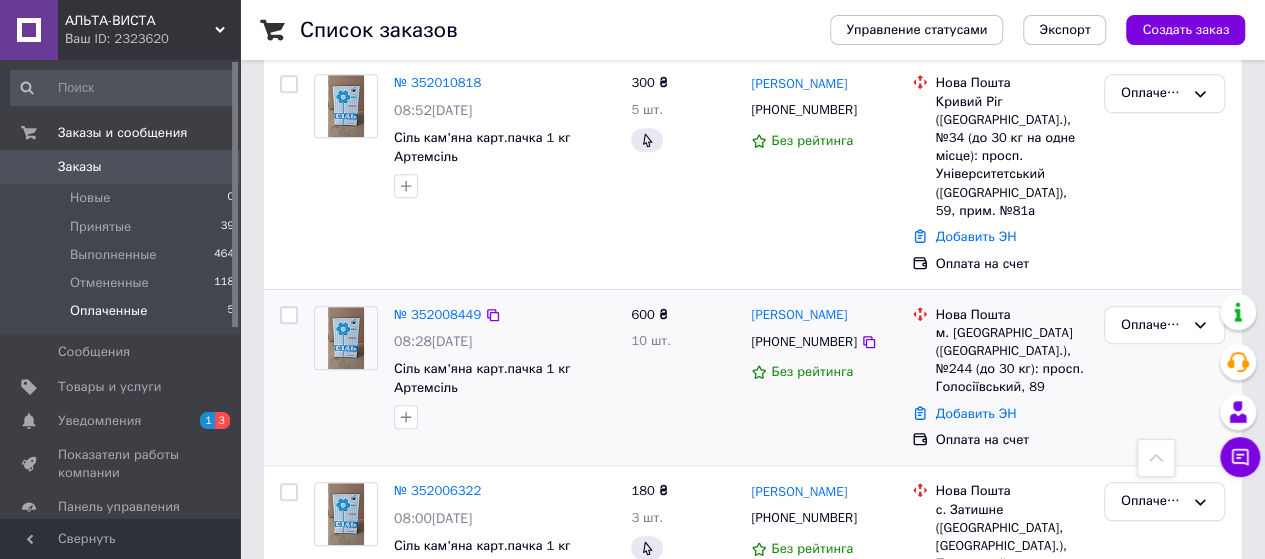 scroll, scrollTop: 554, scrollLeft: 0, axis: vertical 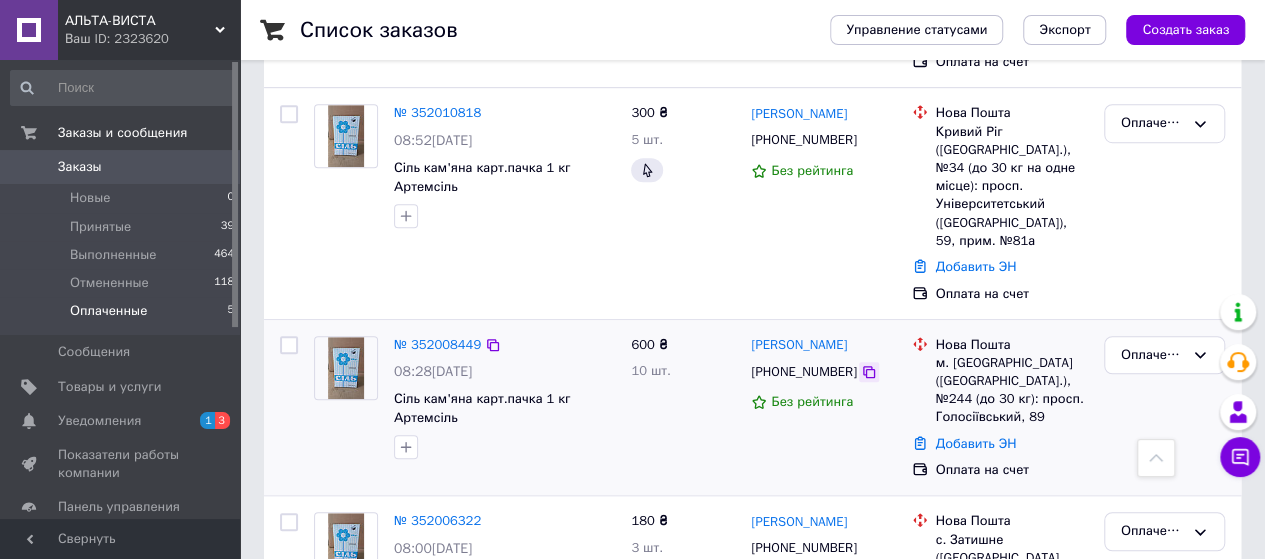 click 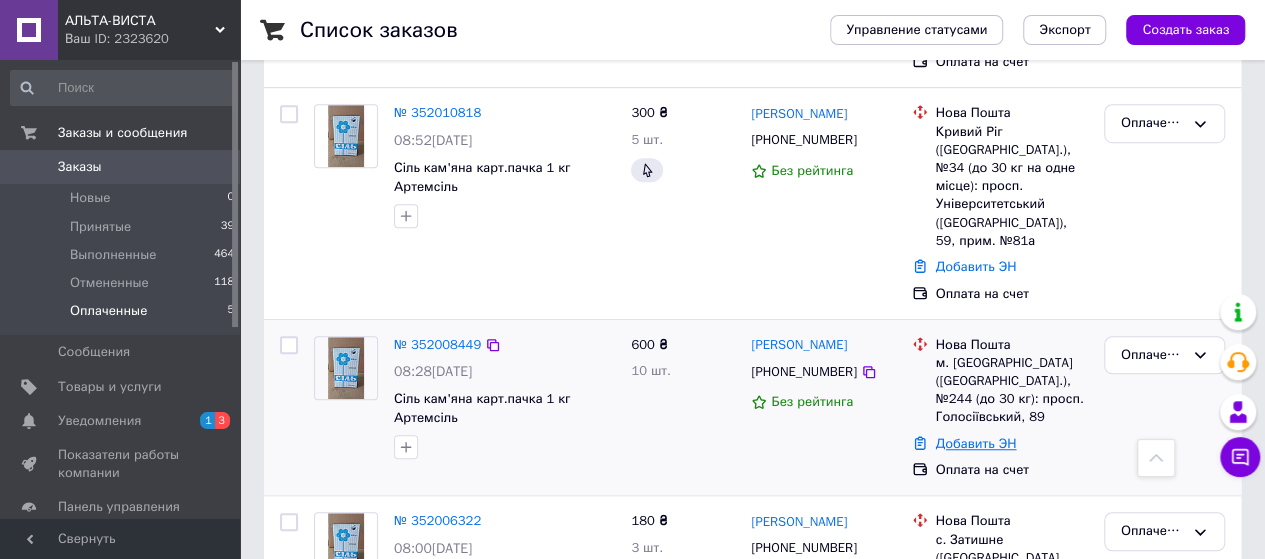 click on "Добавить ЭН" at bounding box center [976, 443] 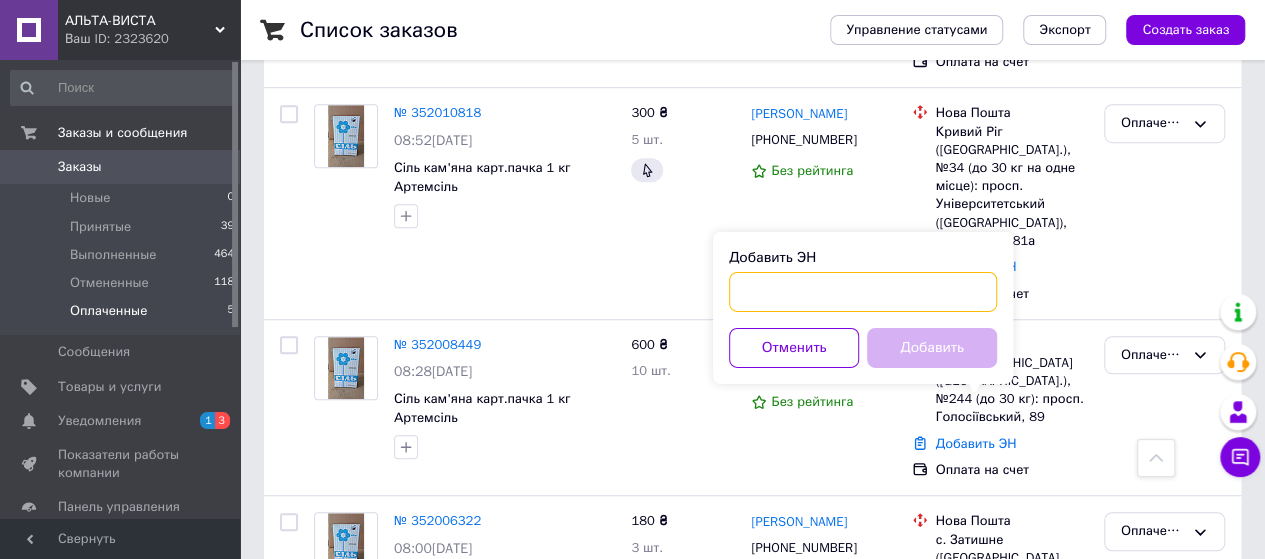paste on "20451202968579" 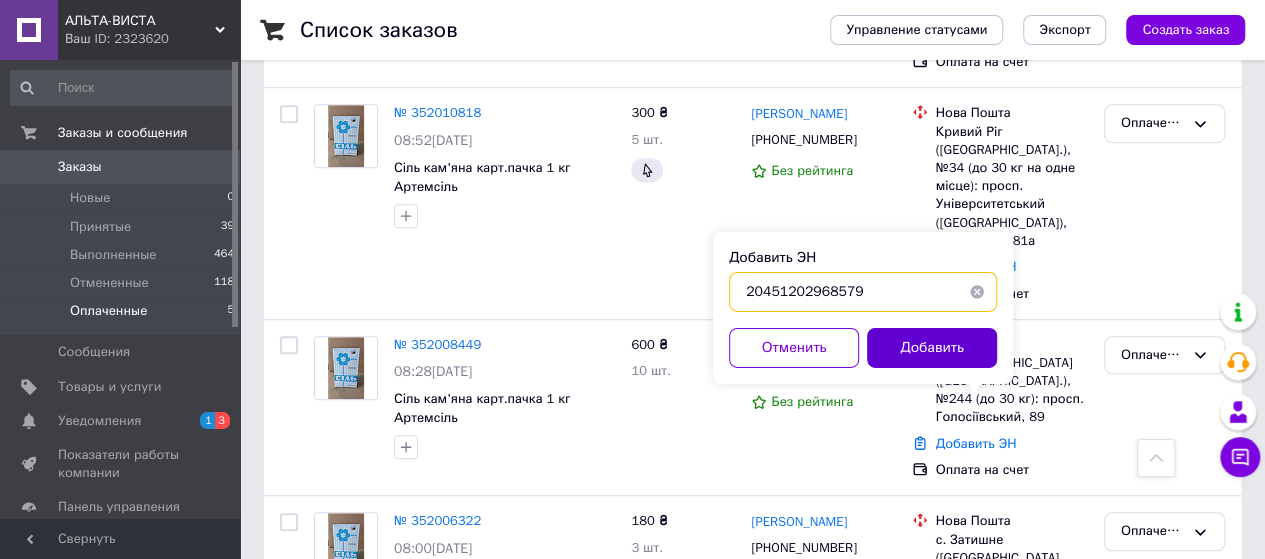 type on "20451202968579" 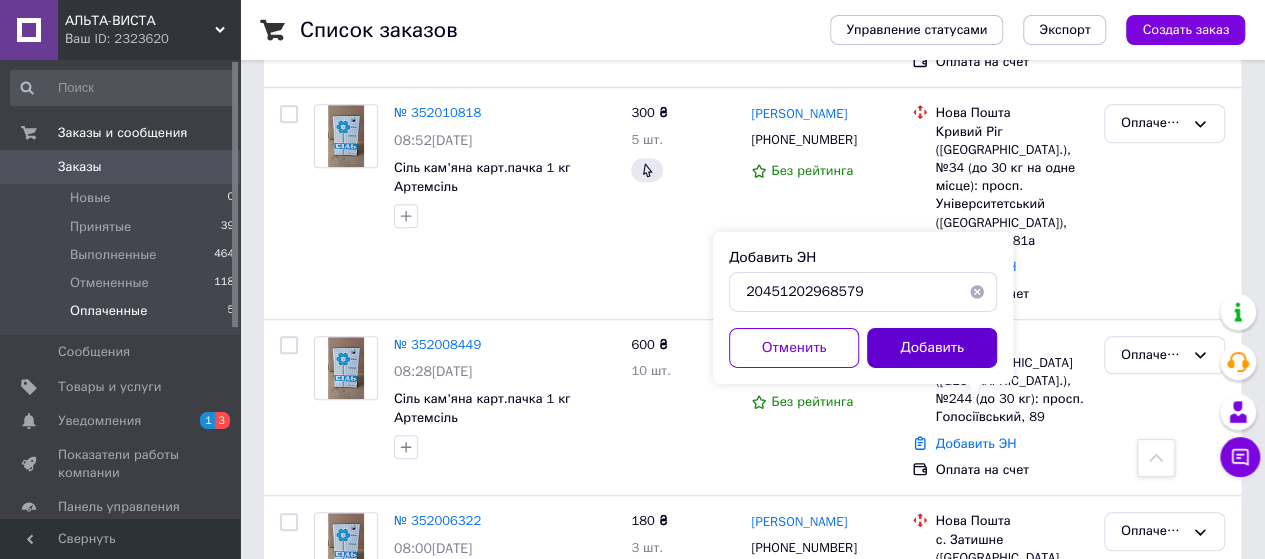 click on "Добавить" at bounding box center (932, 348) 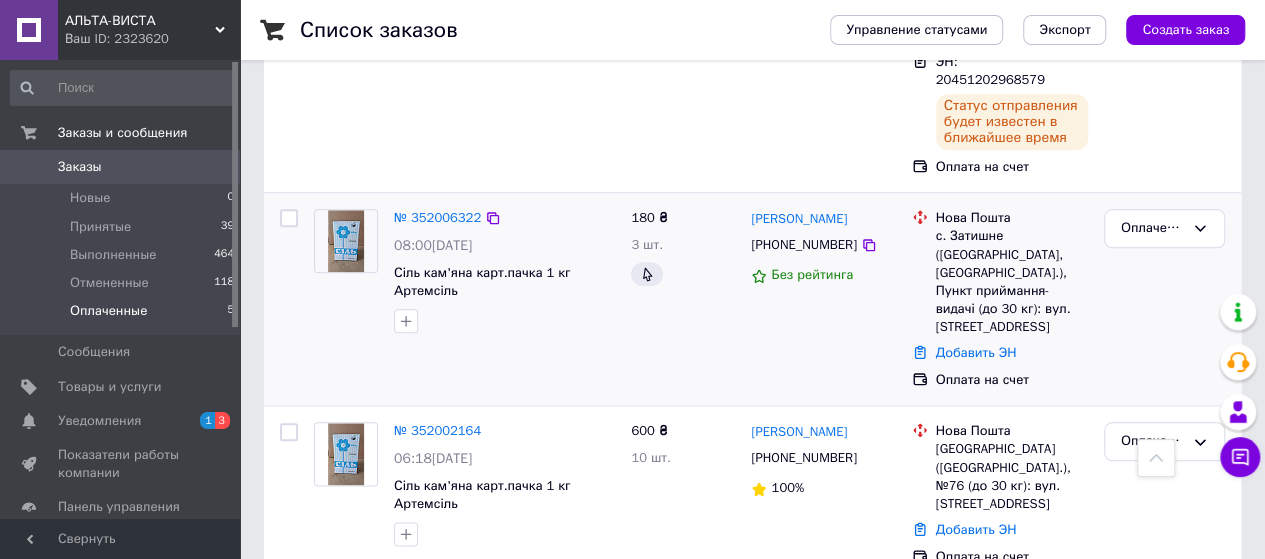 scroll, scrollTop: 854, scrollLeft: 0, axis: vertical 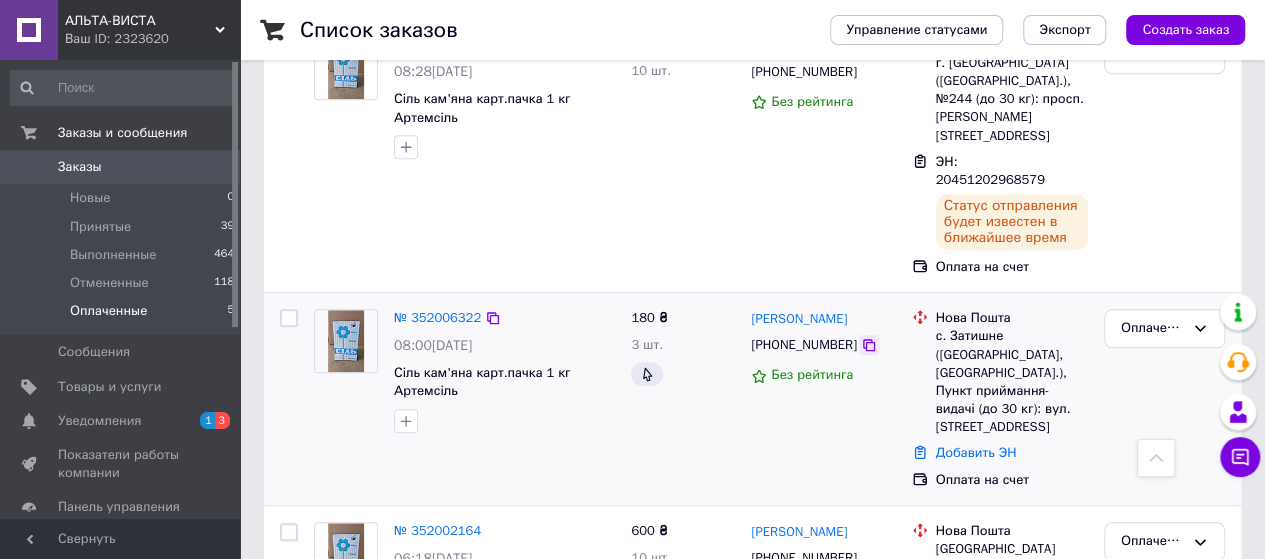 click 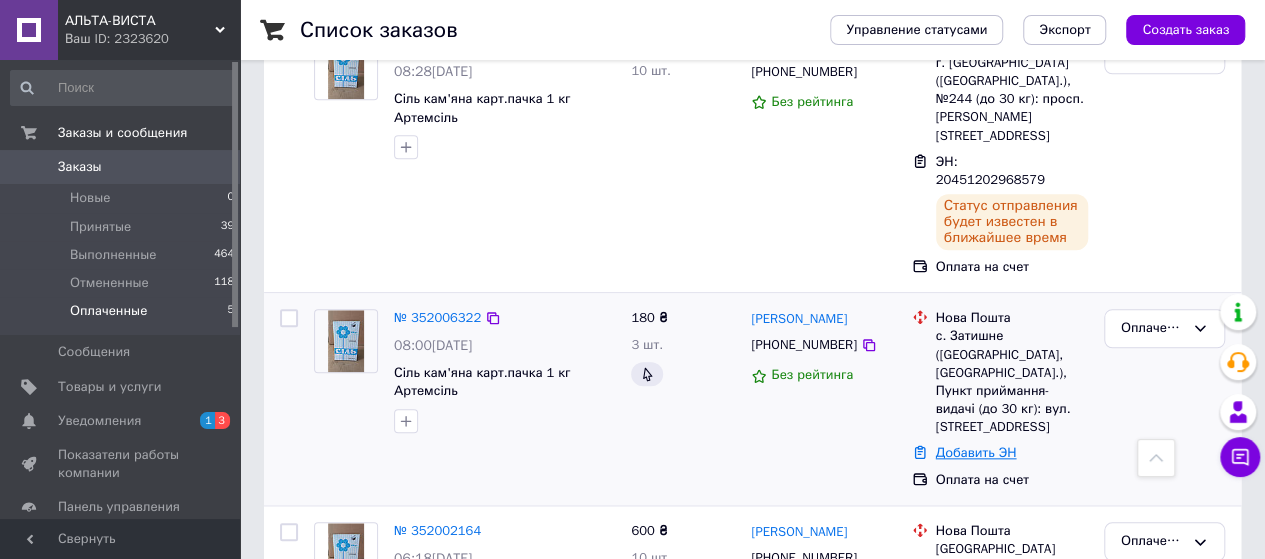 click on "Добавить ЭН" at bounding box center (976, 452) 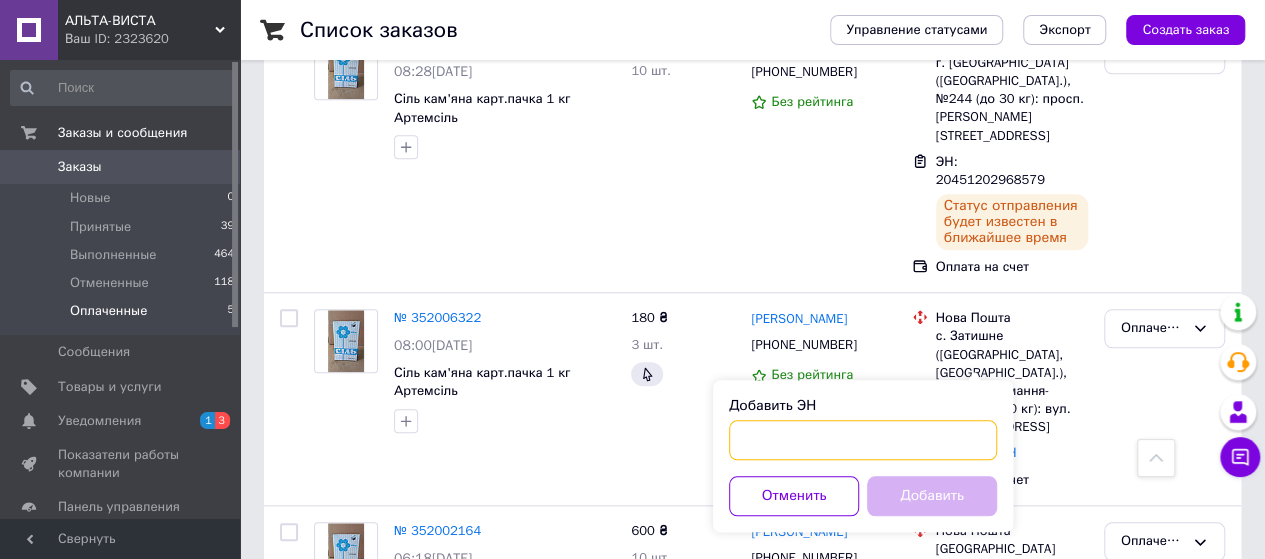 paste on "20451202973242" 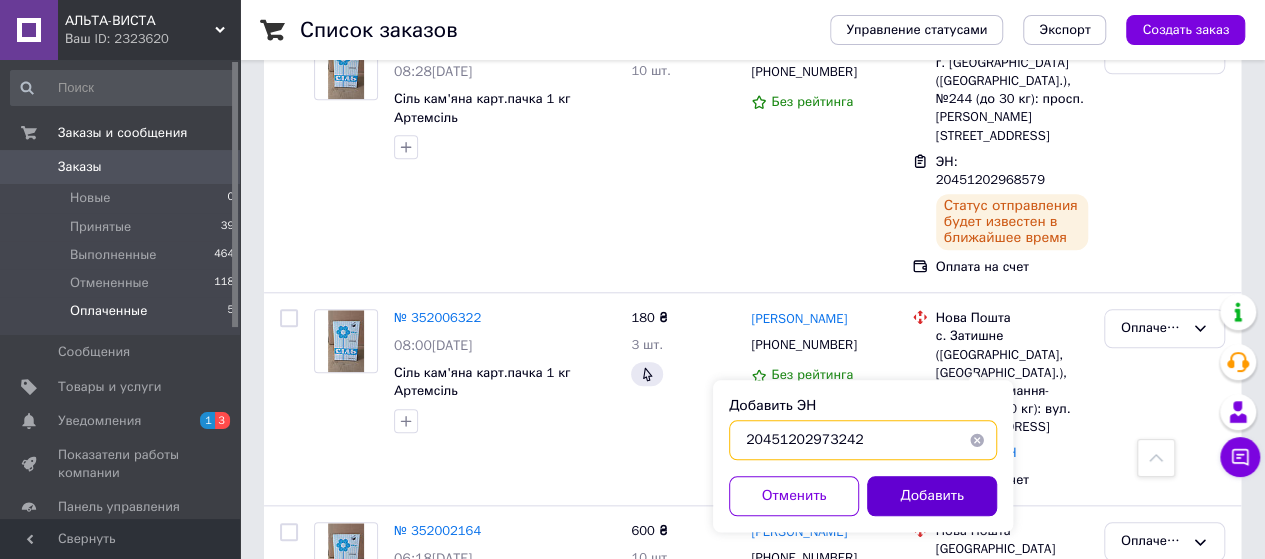 type on "20451202973242" 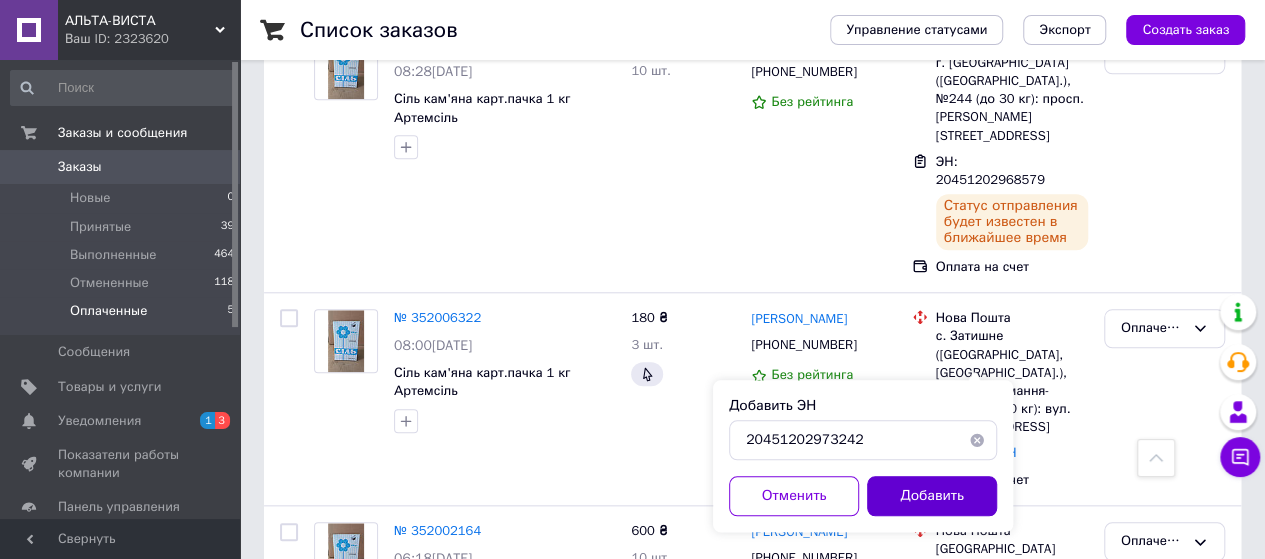 click on "Добавить" at bounding box center [932, 496] 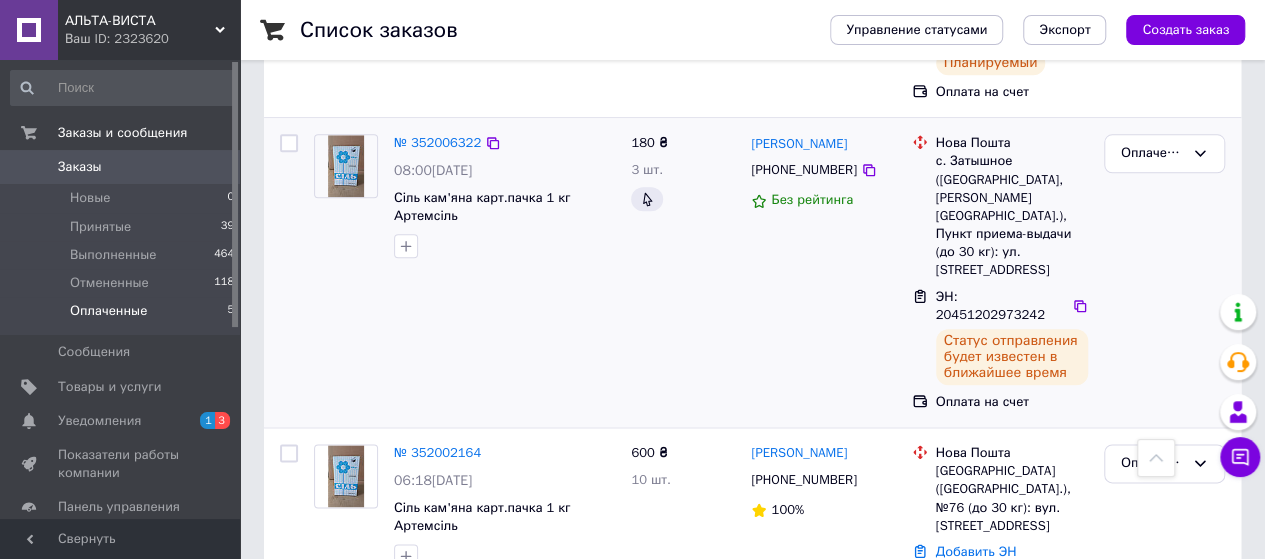 scroll, scrollTop: 1054, scrollLeft: 0, axis: vertical 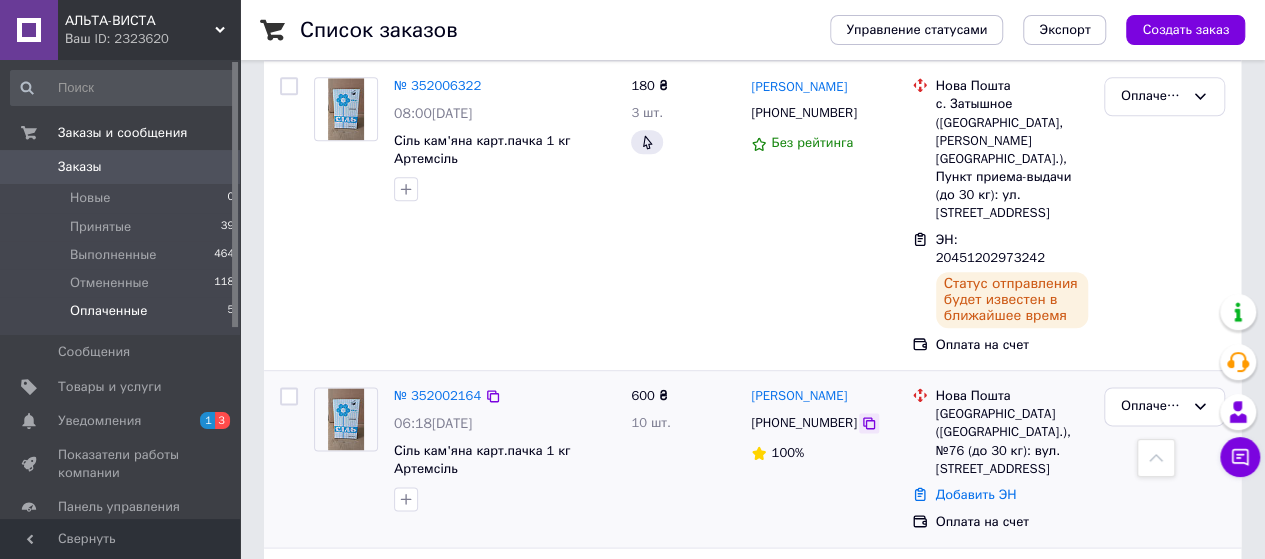click 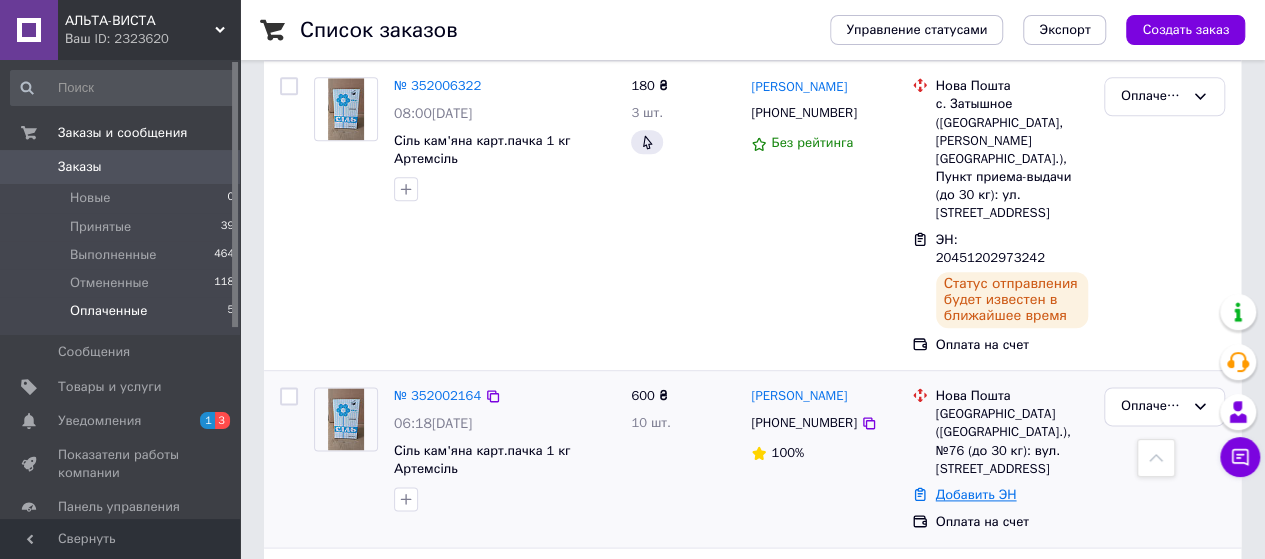 click on "Добавить ЭН" at bounding box center (976, 494) 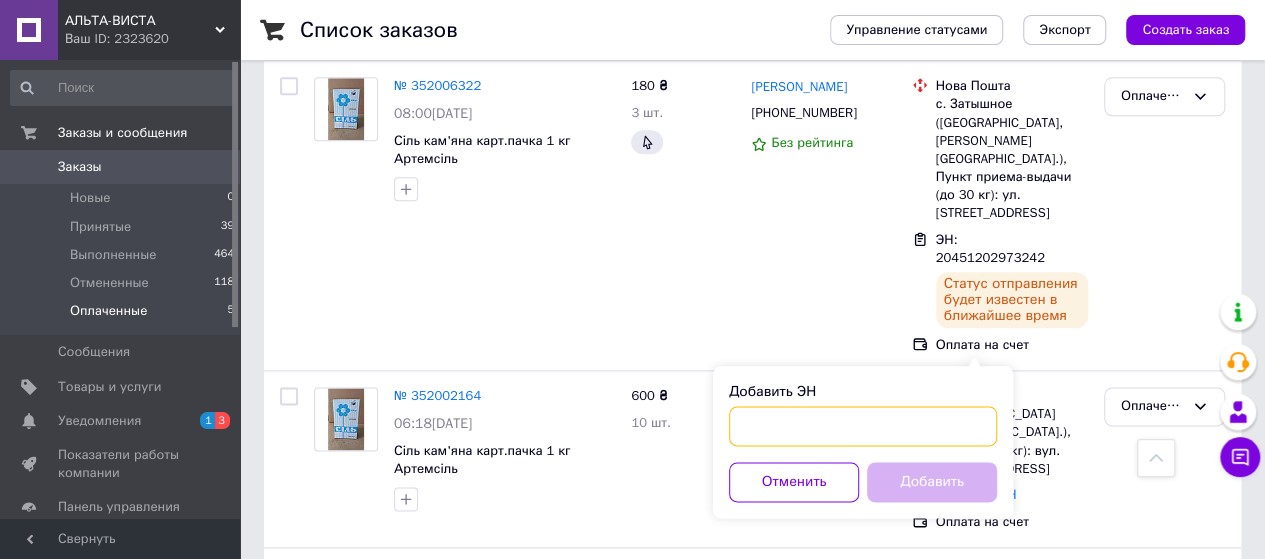 paste on "20451202976891" 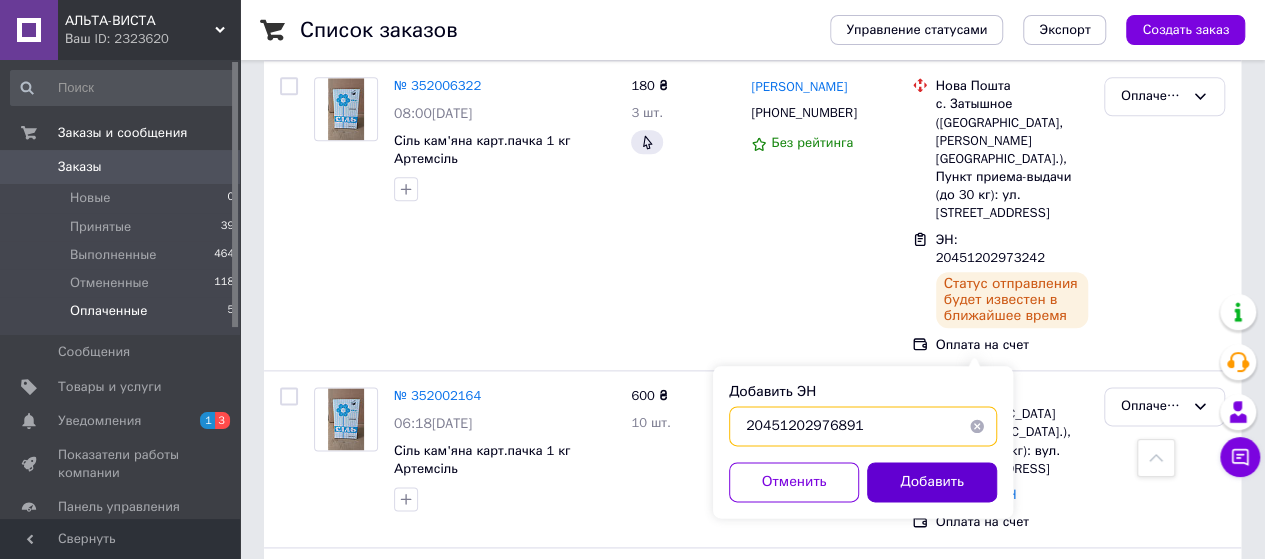 type on "20451202976891" 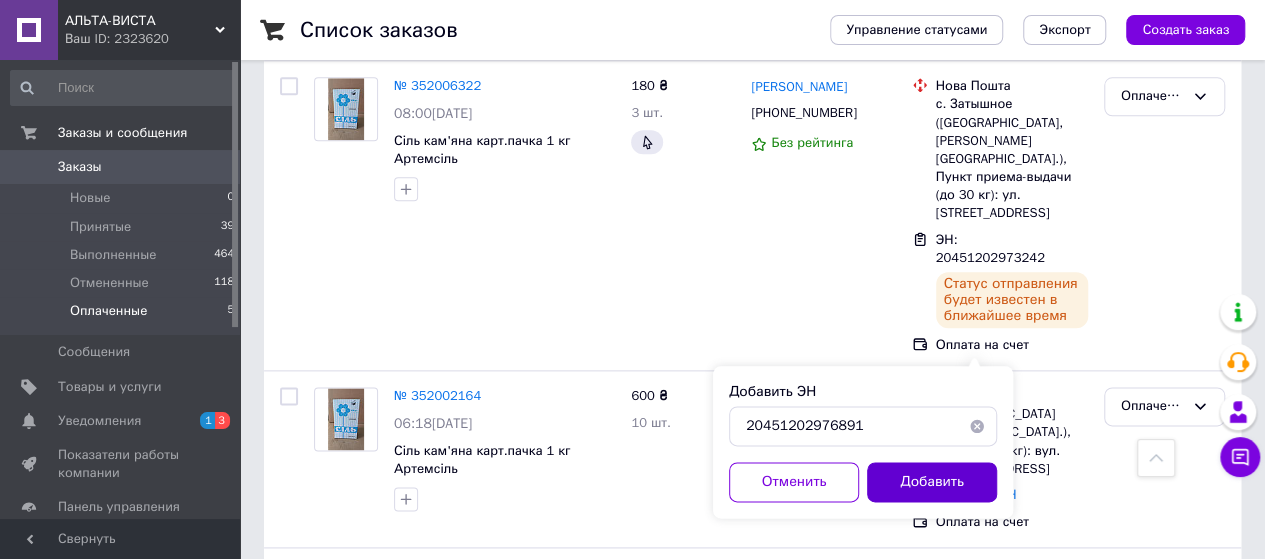 click on "Добавить" at bounding box center [932, 482] 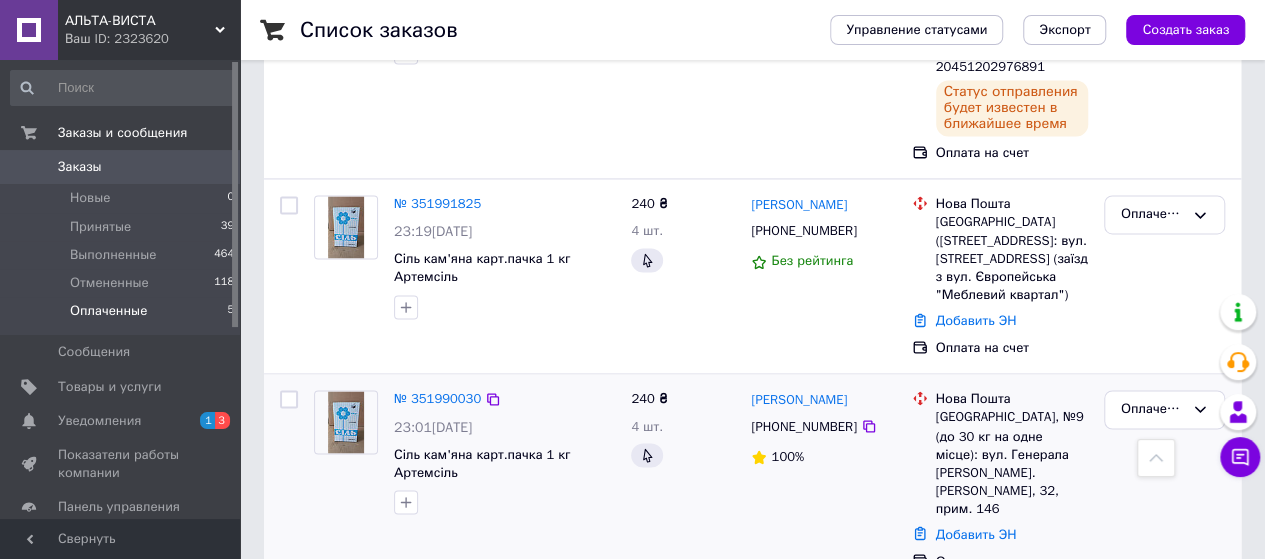scroll, scrollTop: 1438, scrollLeft: 0, axis: vertical 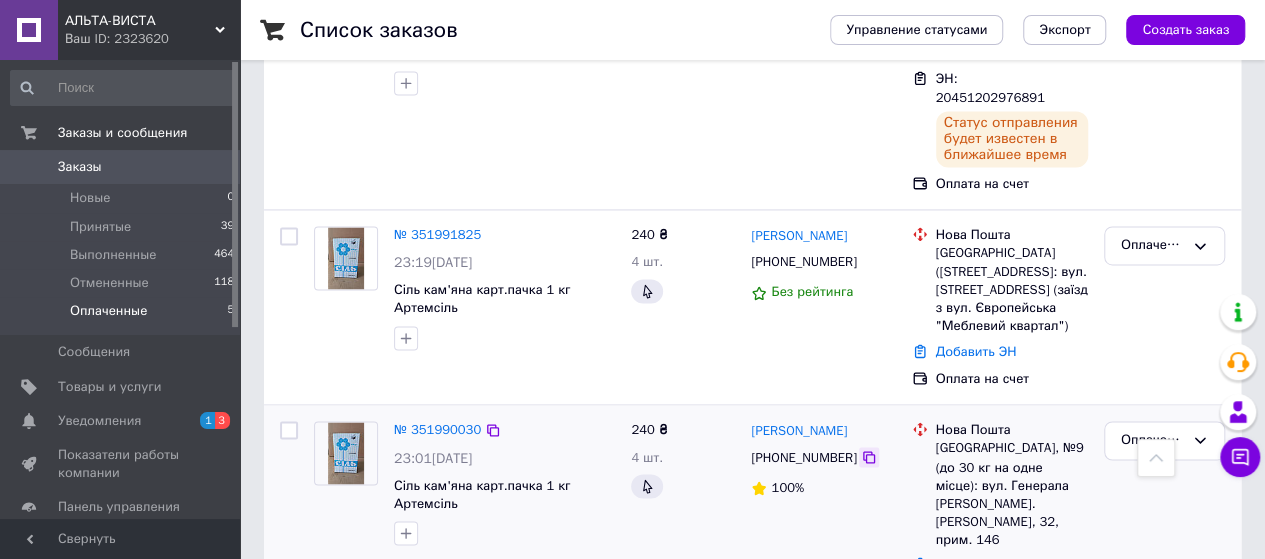 click 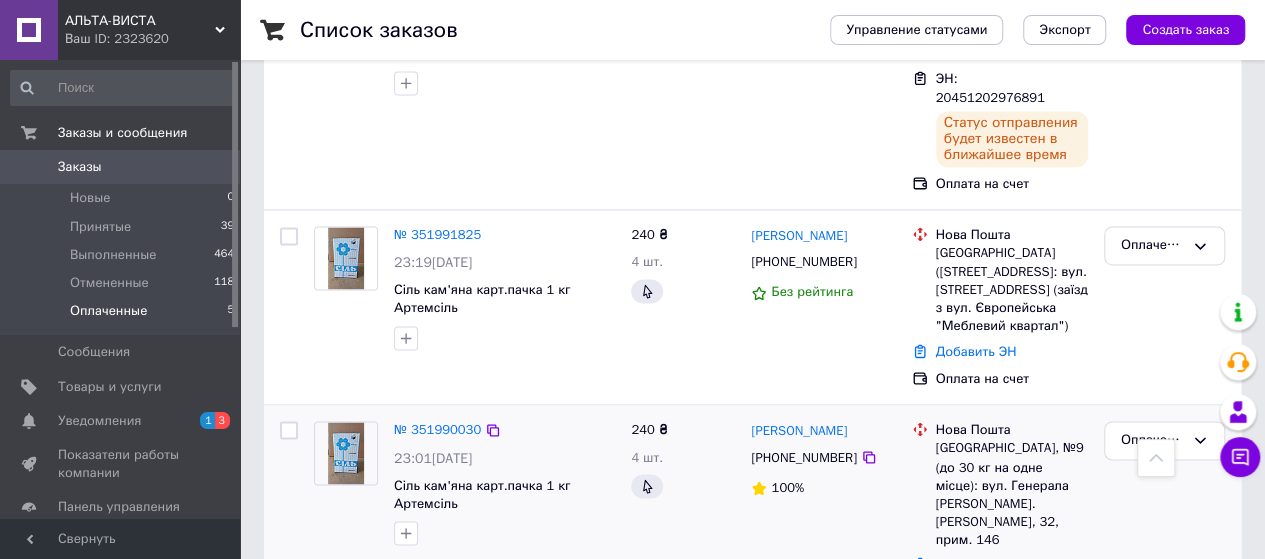 scroll, scrollTop: 1338, scrollLeft: 0, axis: vertical 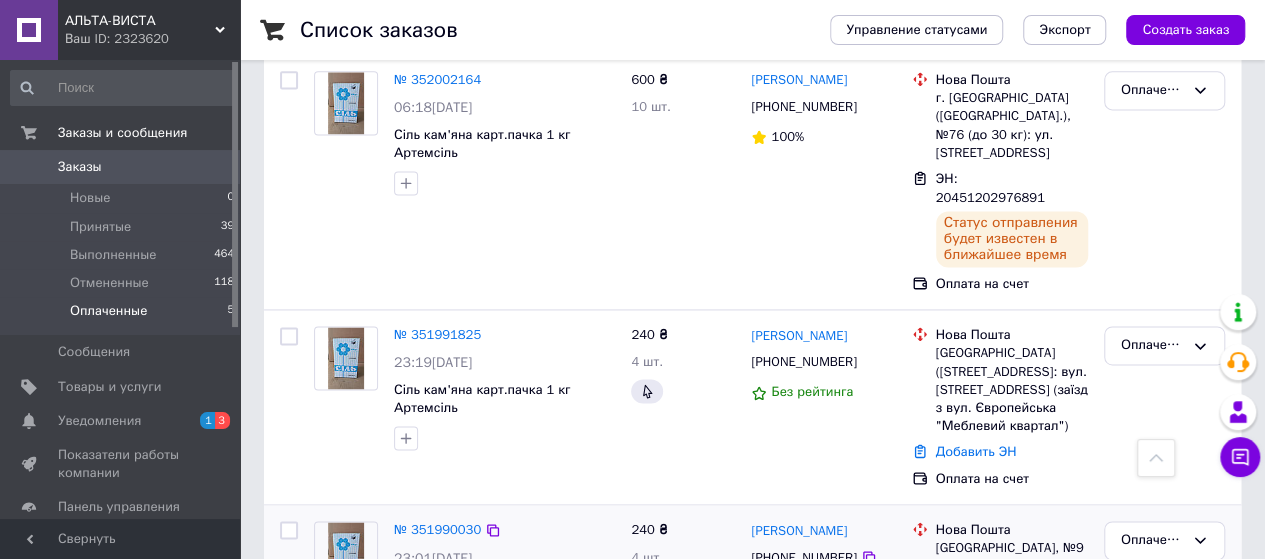 click on "Добавить ЭН" at bounding box center [976, 664] 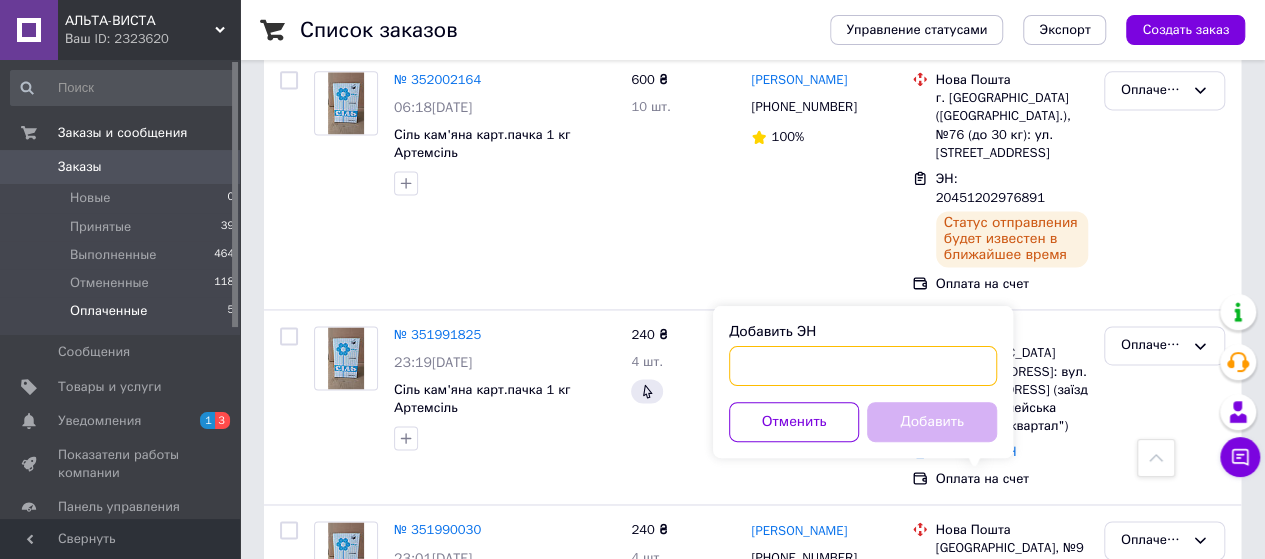 paste on "20451202981266" 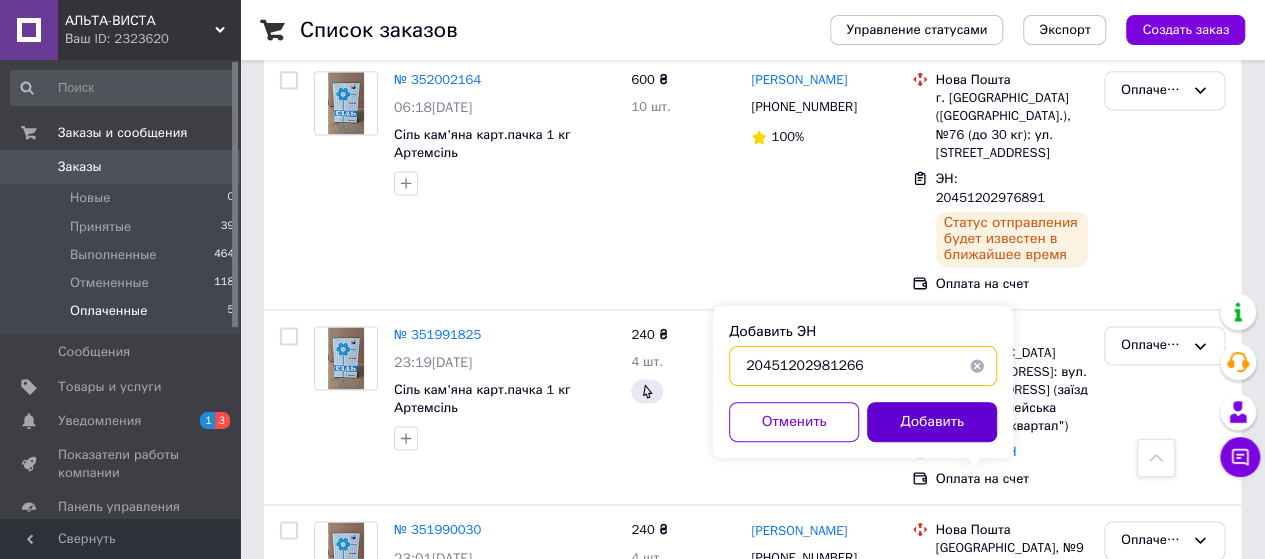 type on "20451202981266" 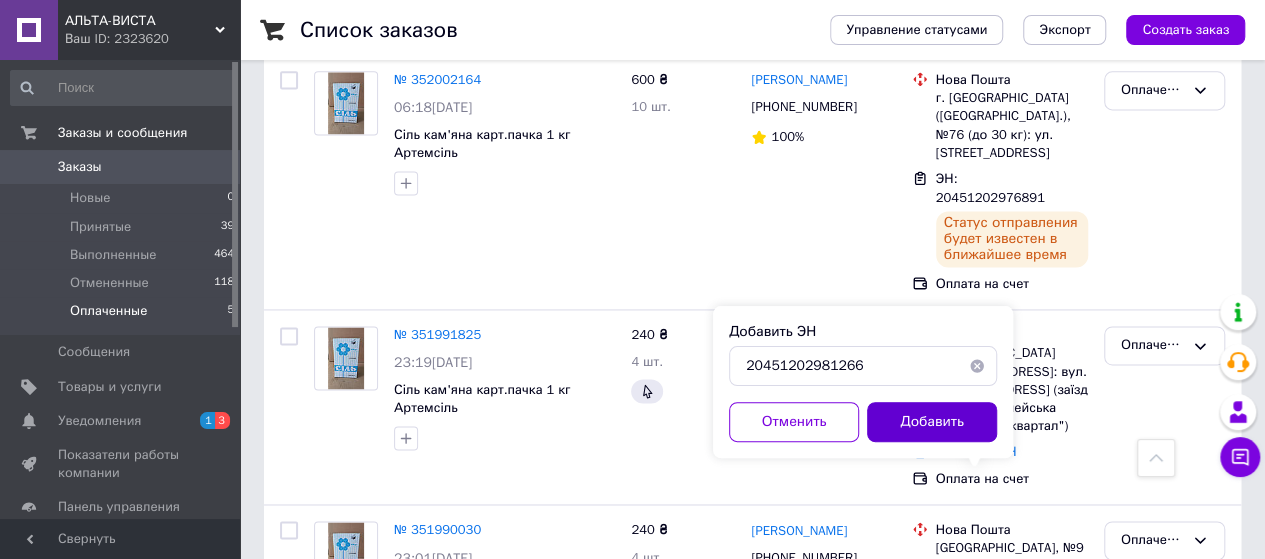 click on "Добавить" at bounding box center (932, 422) 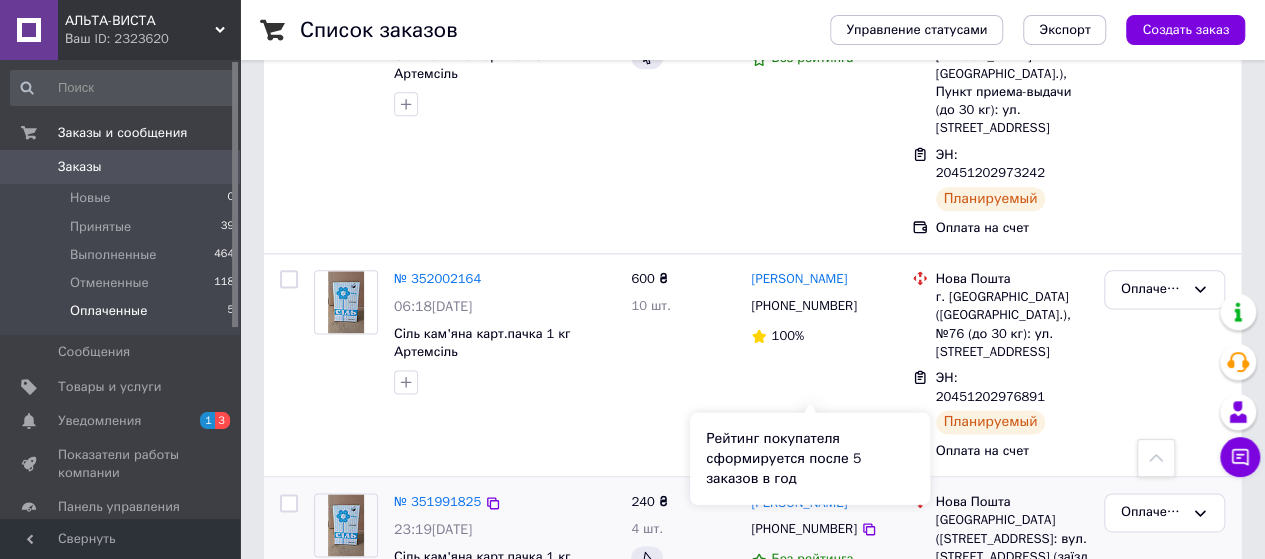 scroll, scrollTop: 1138, scrollLeft: 0, axis: vertical 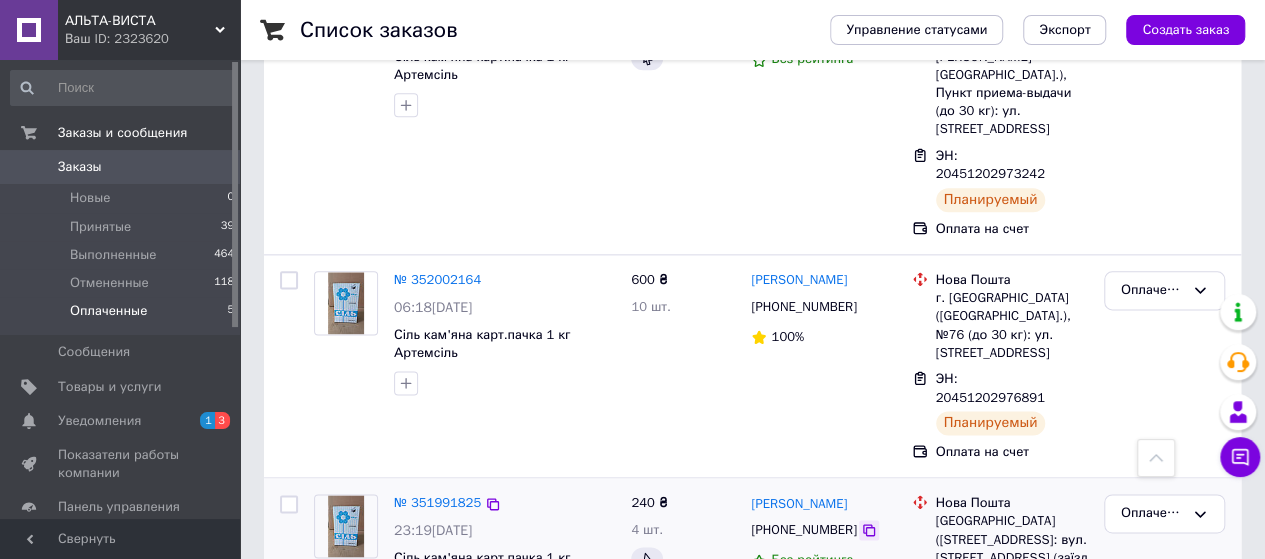 click 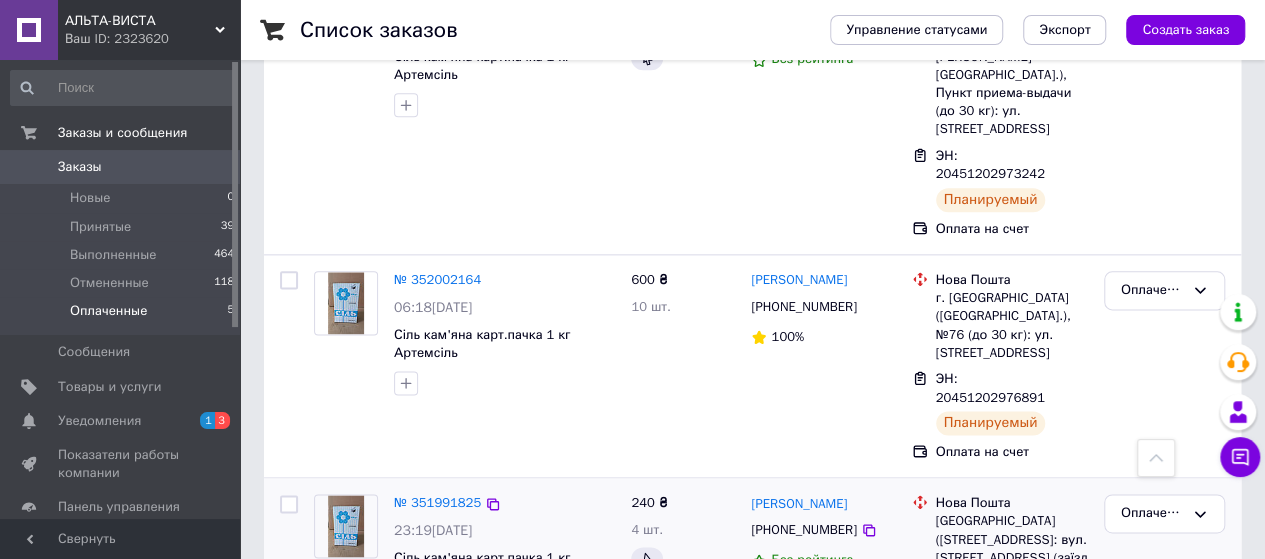 click on "Добавить ЭН" at bounding box center (976, 619) 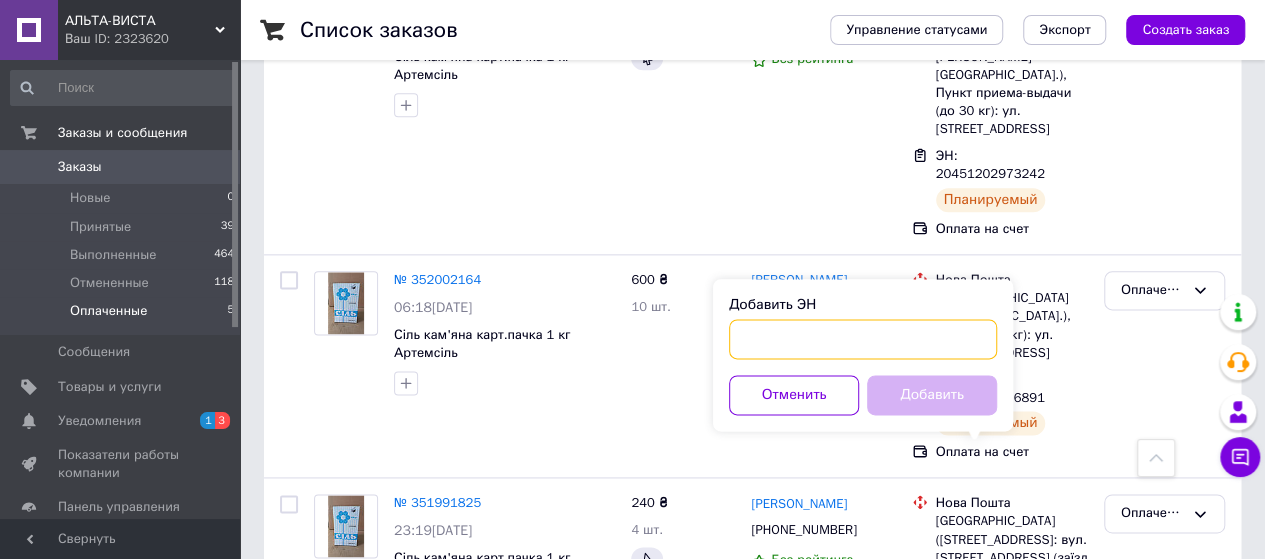 paste on "20451202984491" 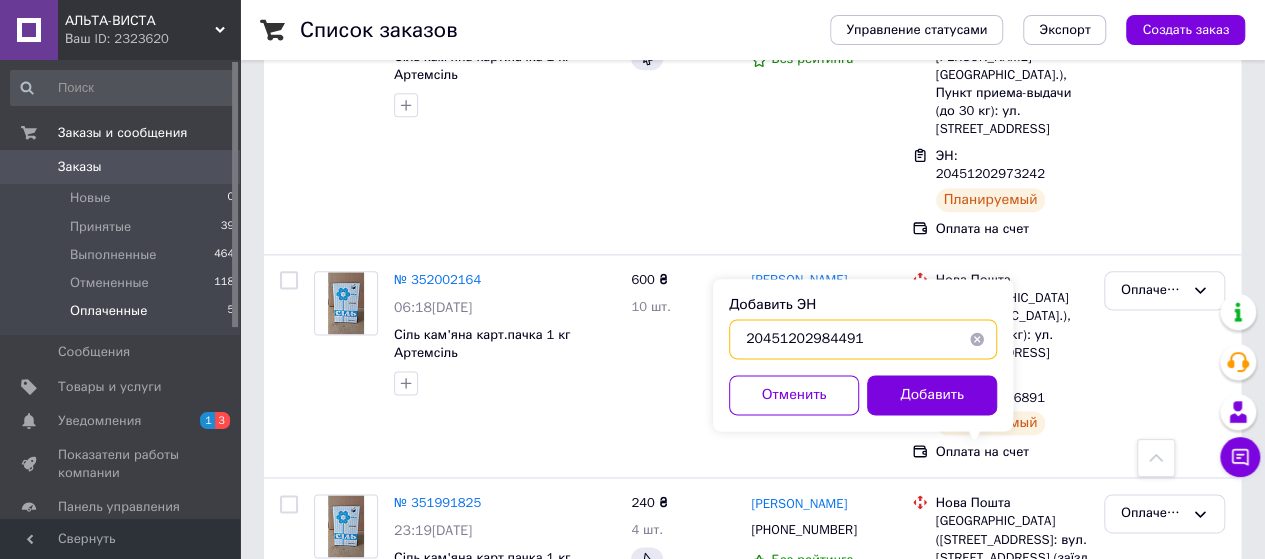 type on "20451202984491" 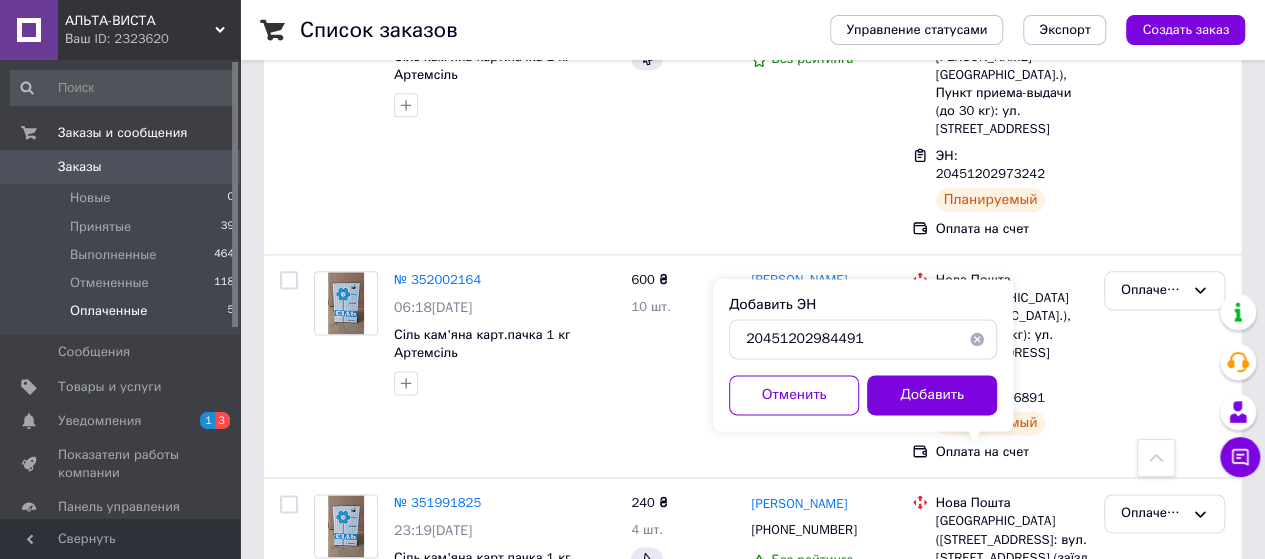 click on "Добавить" at bounding box center [932, 395] 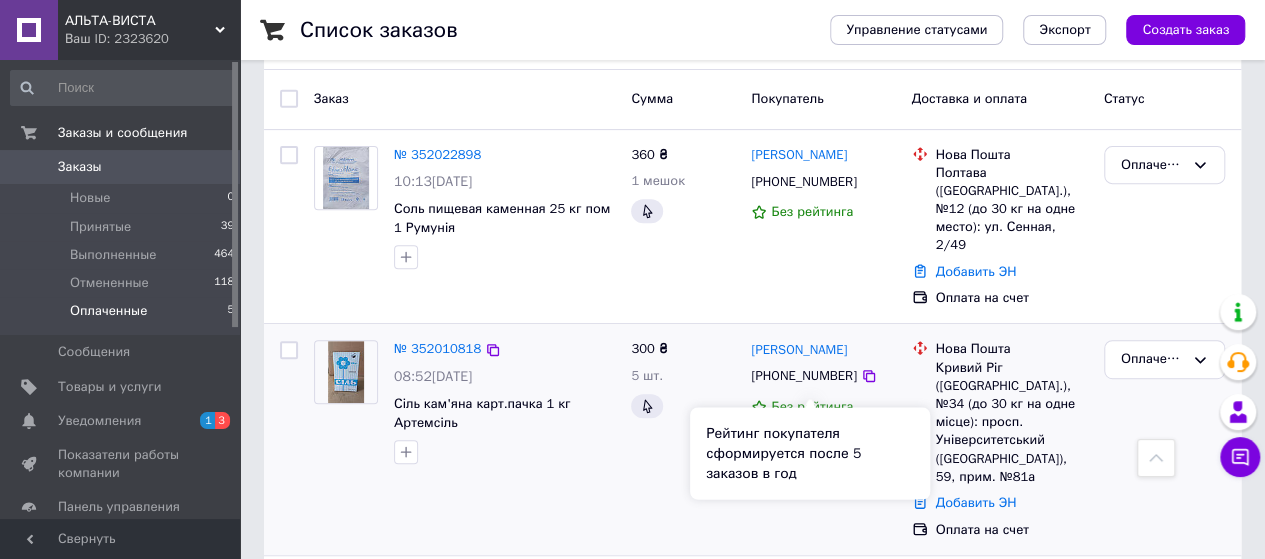 scroll, scrollTop: 294, scrollLeft: 0, axis: vertical 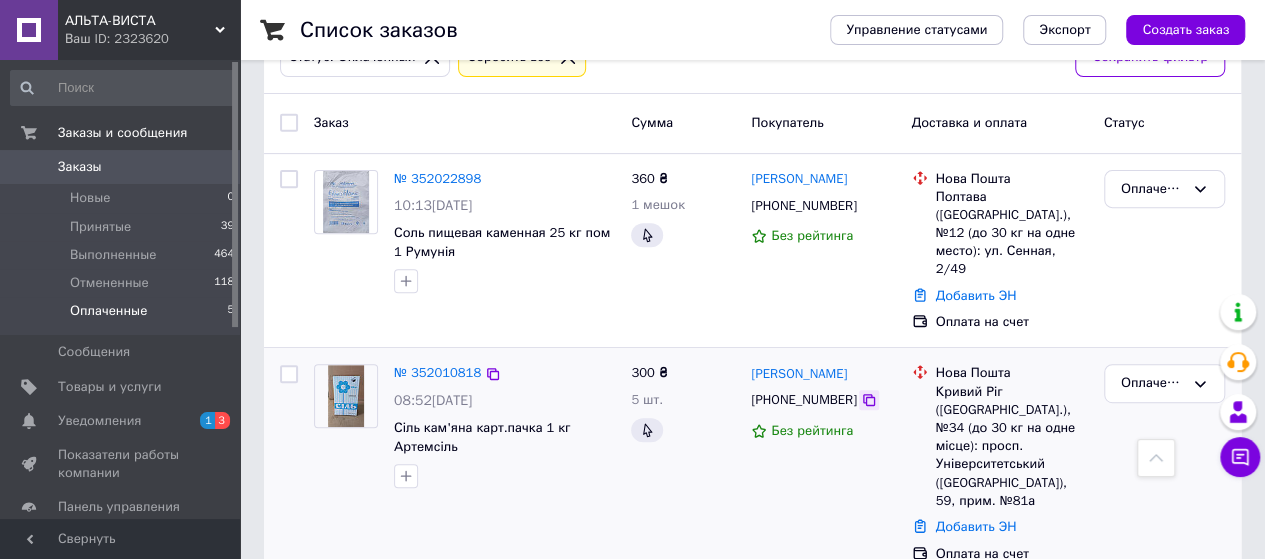 click 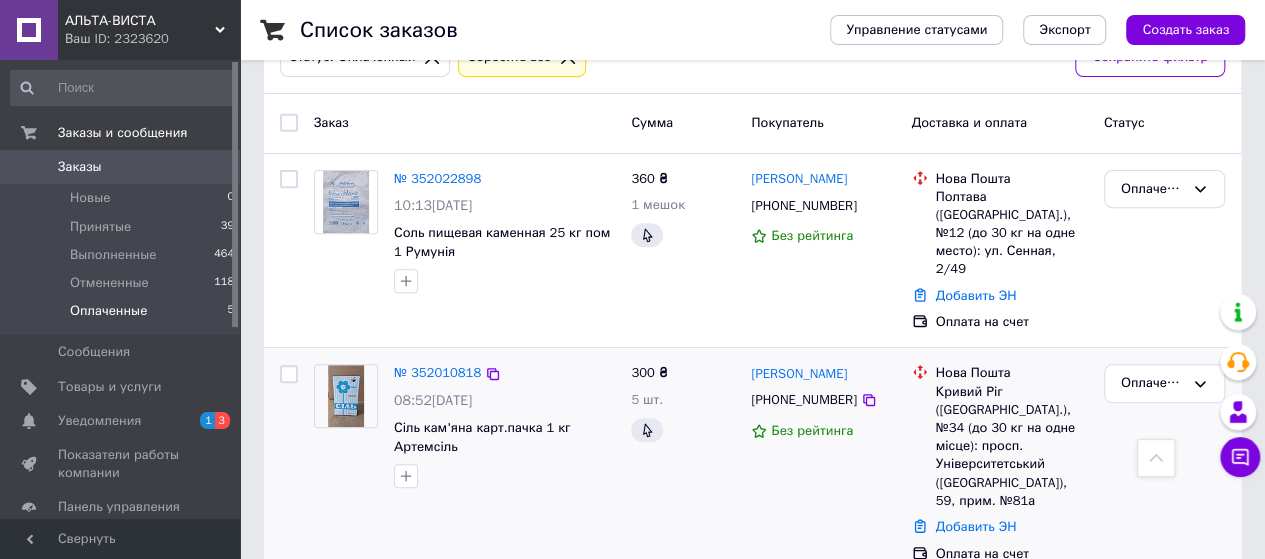 scroll, scrollTop: 394, scrollLeft: 0, axis: vertical 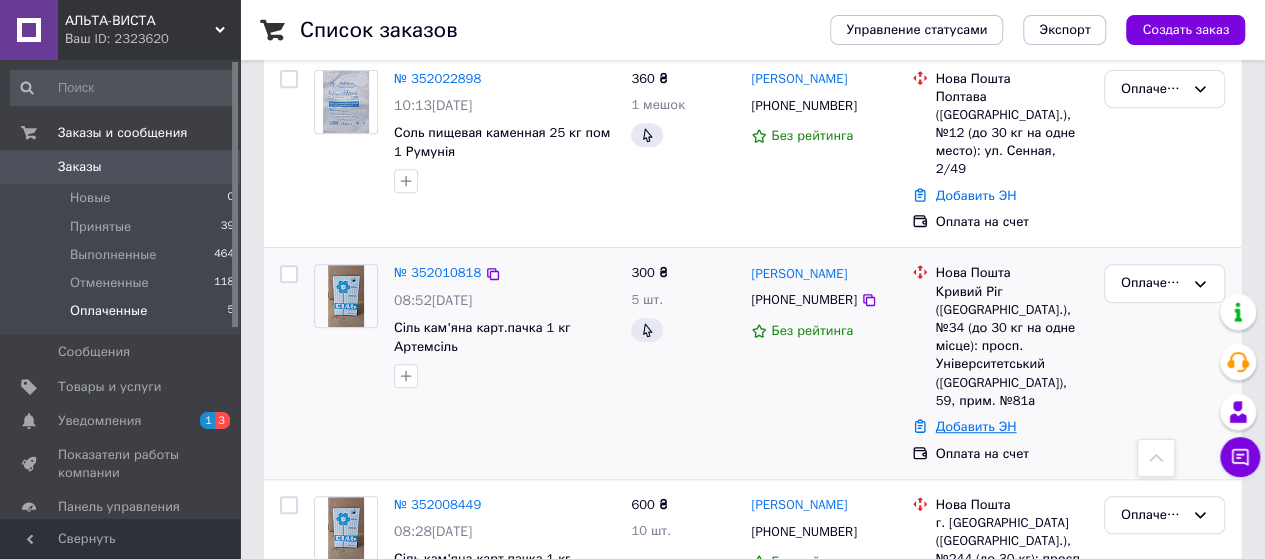 click on "Добавить ЭН" at bounding box center (976, 426) 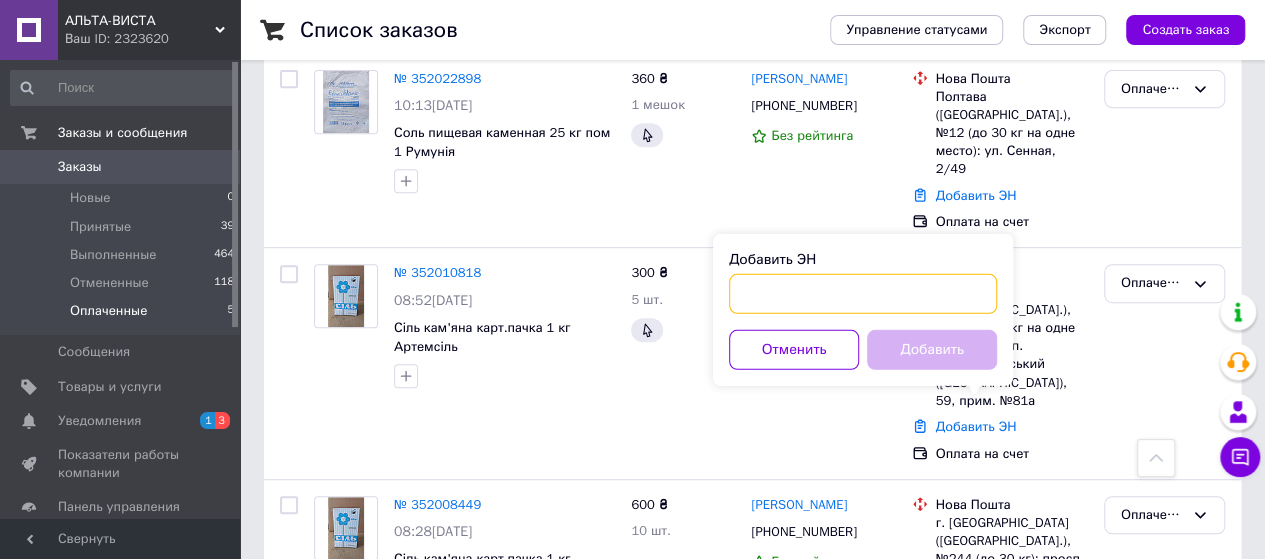 paste on "20451202995303" 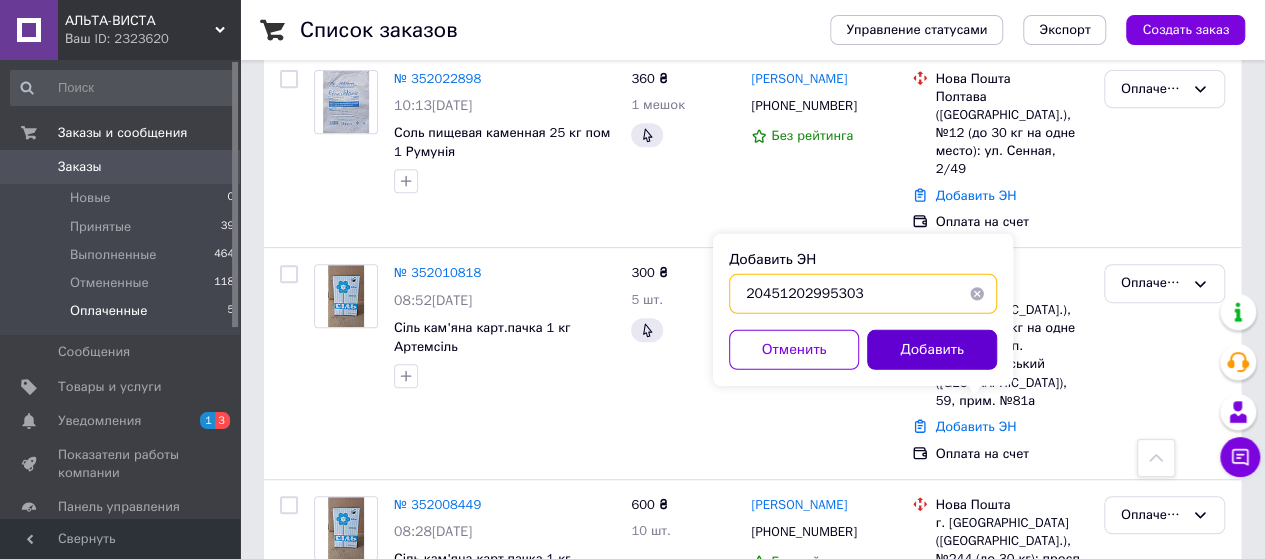 type on "20451202995303" 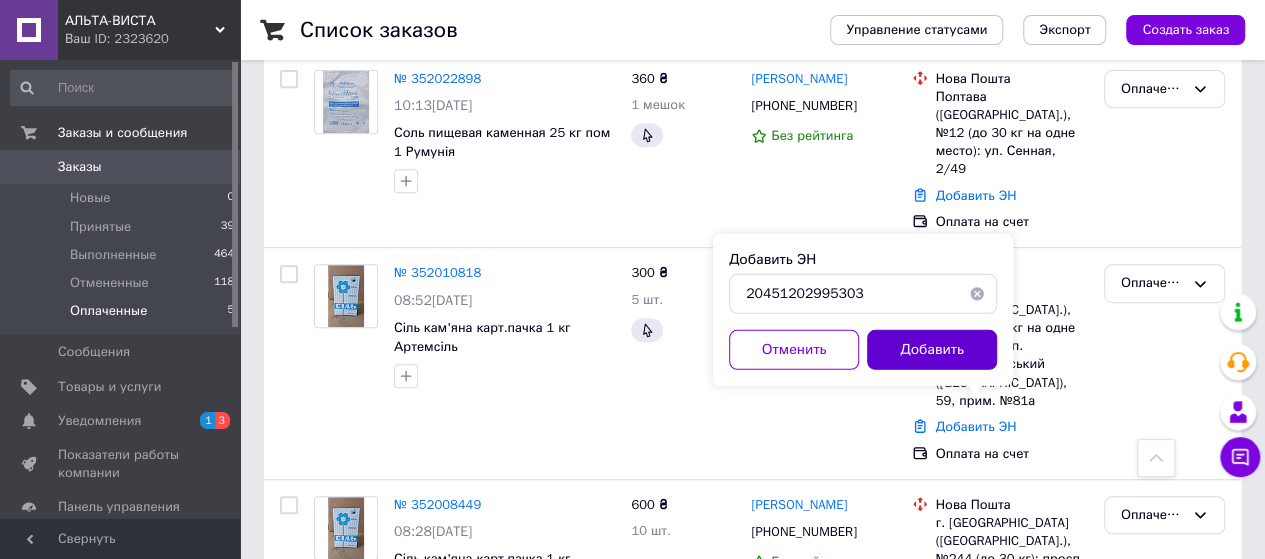 click on "Добавить" at bounding box center (932, 350) 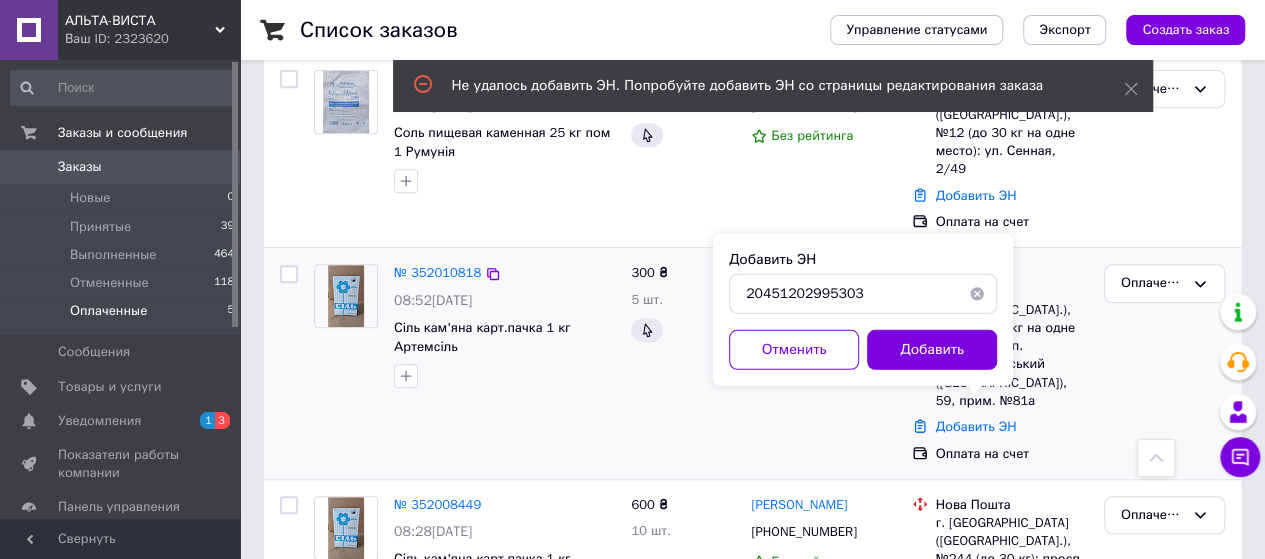 click at bounding box center [504, 376] 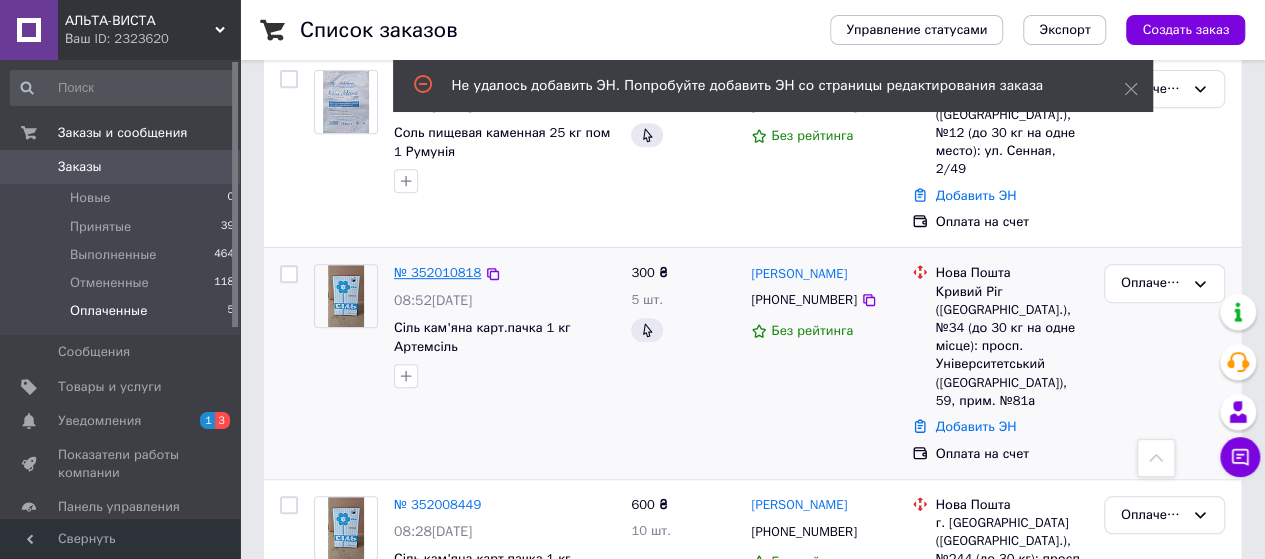 click on "№ 352010818" at bounding box center (437, 272) 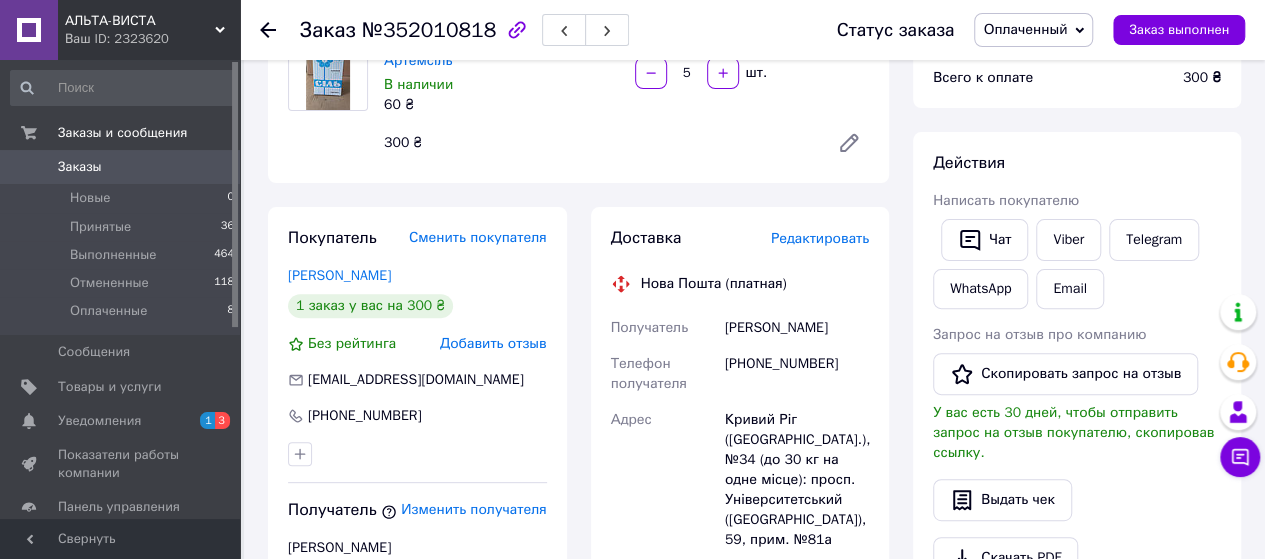 scroll, scrollTop: 300, scrollLeft: 0, axis: vertical 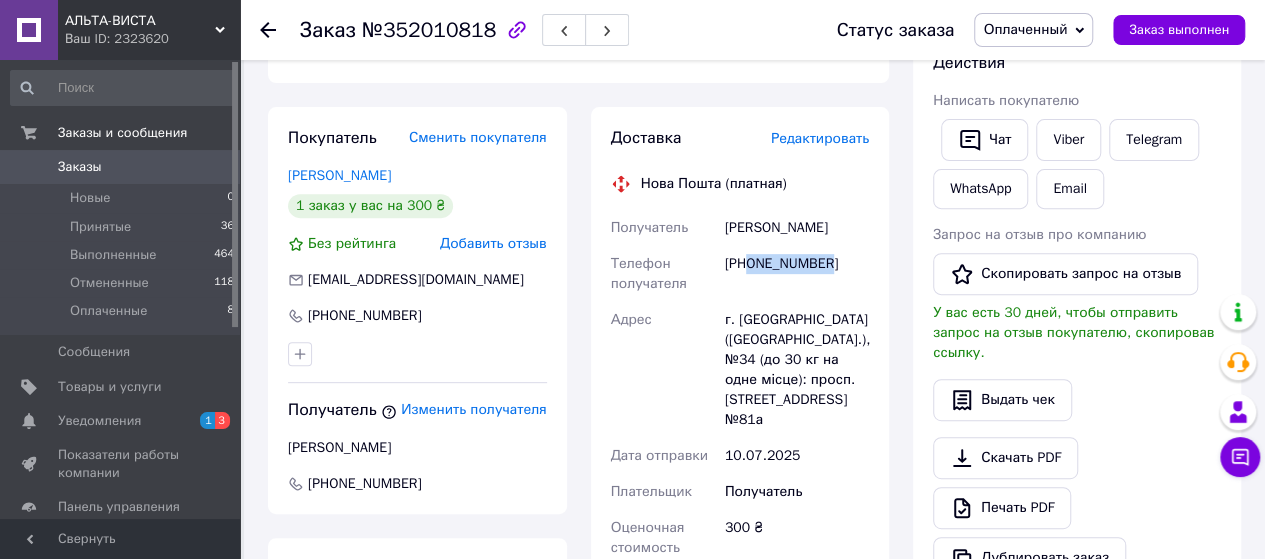 drag, startPoint x: 752, startPoint y: 266, endPoint x: 840, endPoint y: 267, distance: 88.005684 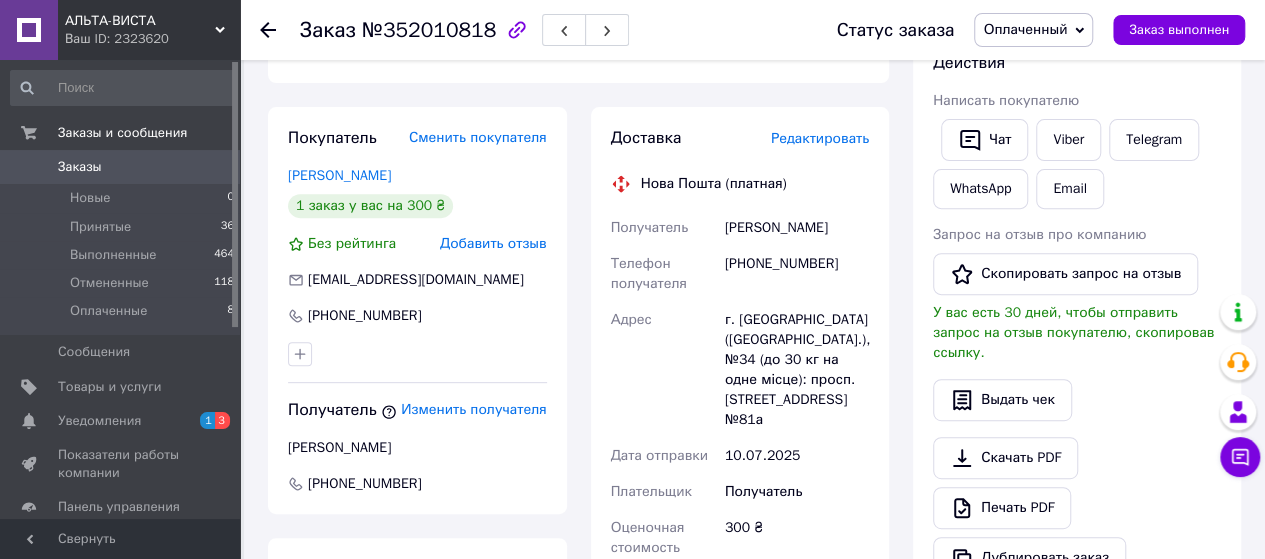 click 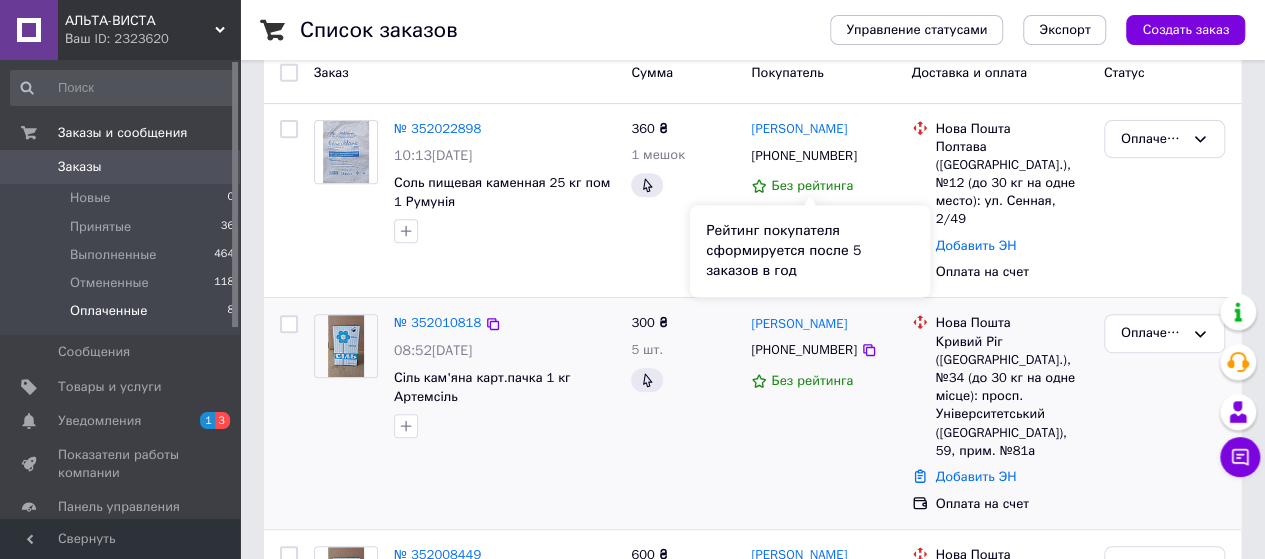 scroll, scrollTop: 400, scrollLeft: 0, axis: vertical 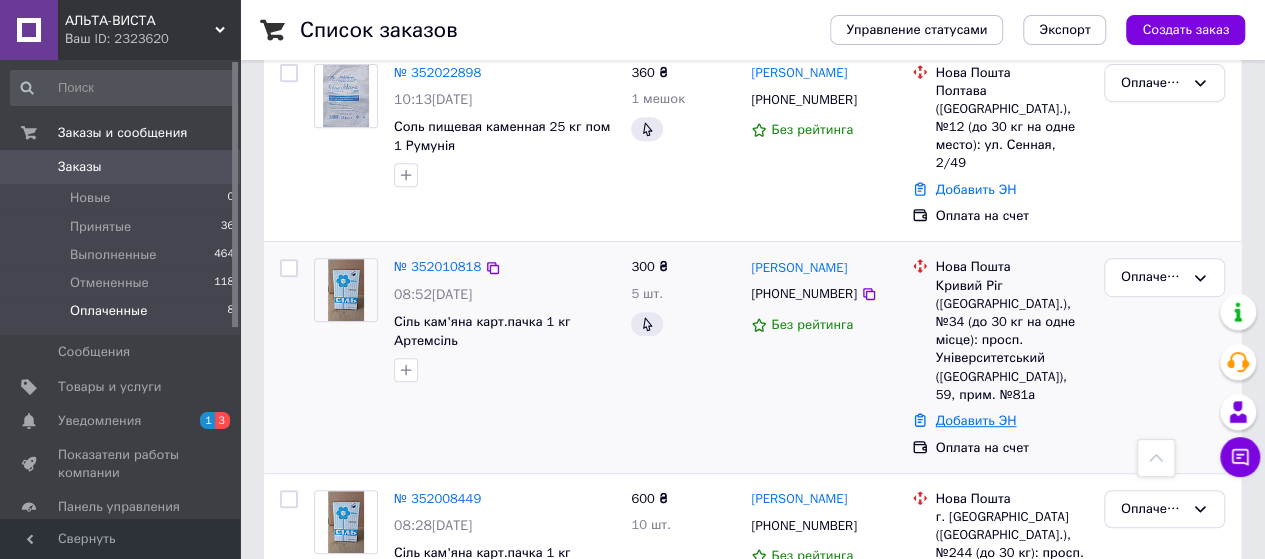 click on "Добавить ЭН" at bounding box center [976, 420] 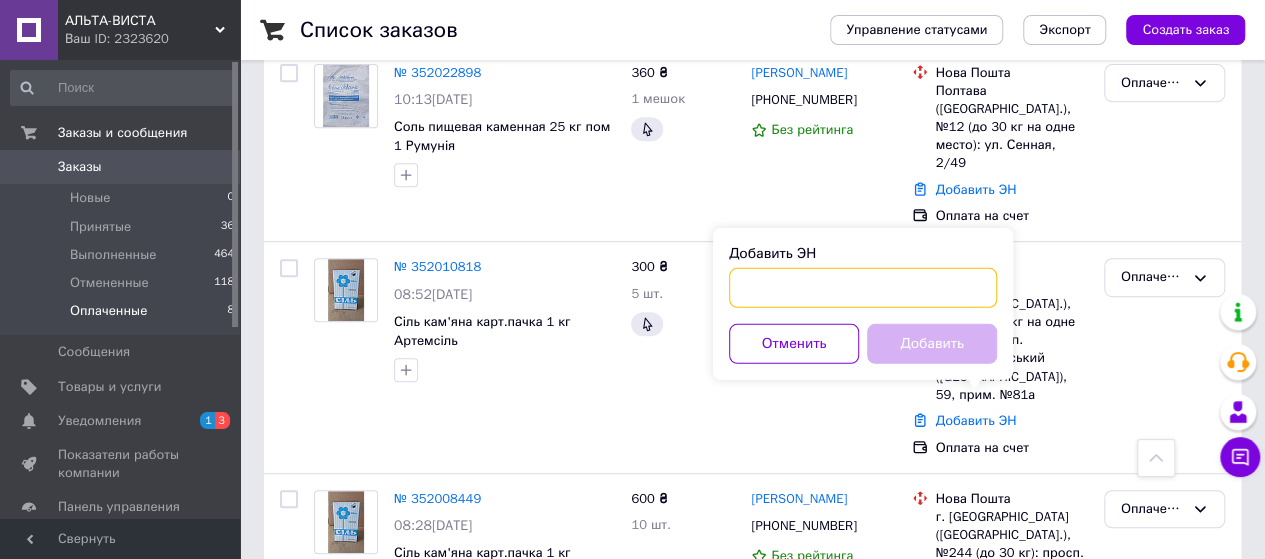 paste on "20451202995303" 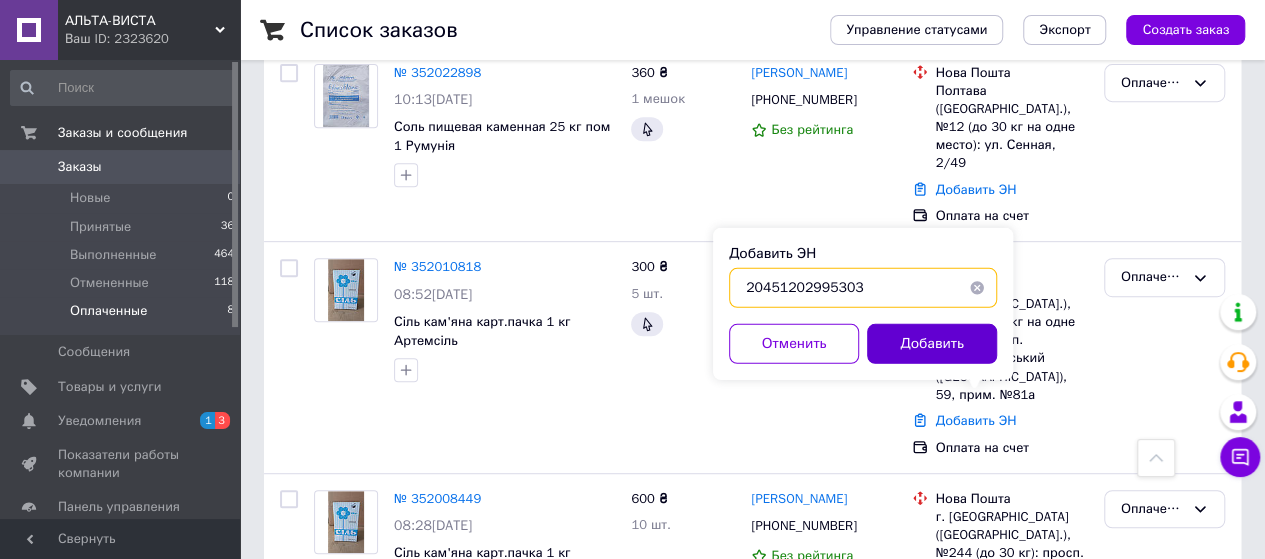 type on "20451202995303" 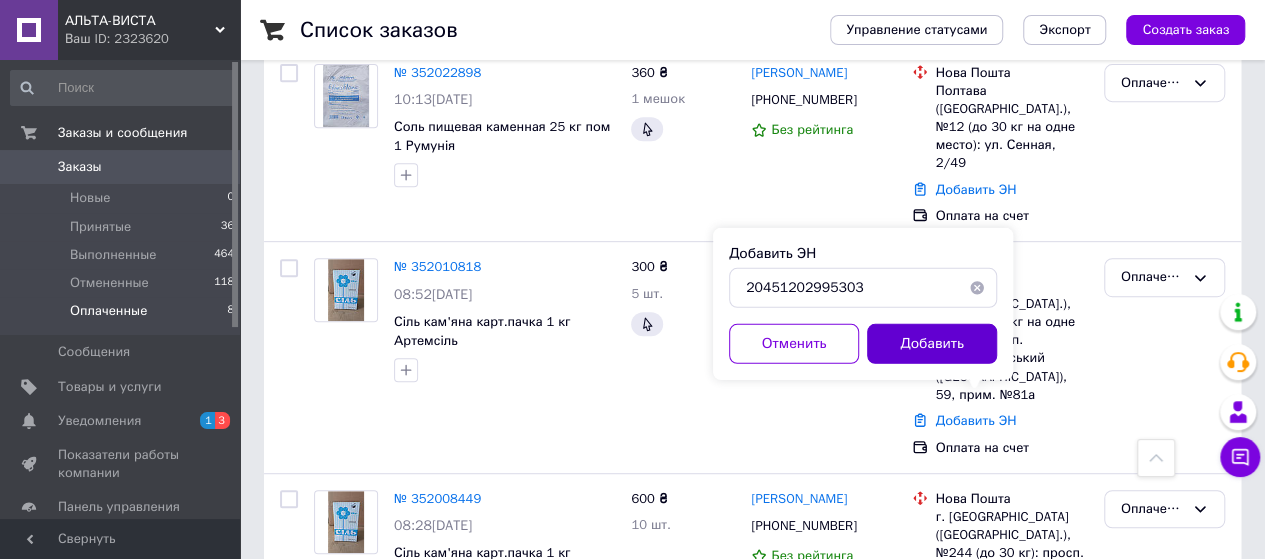 click on "Добавить" at bounding box center (932, 344) 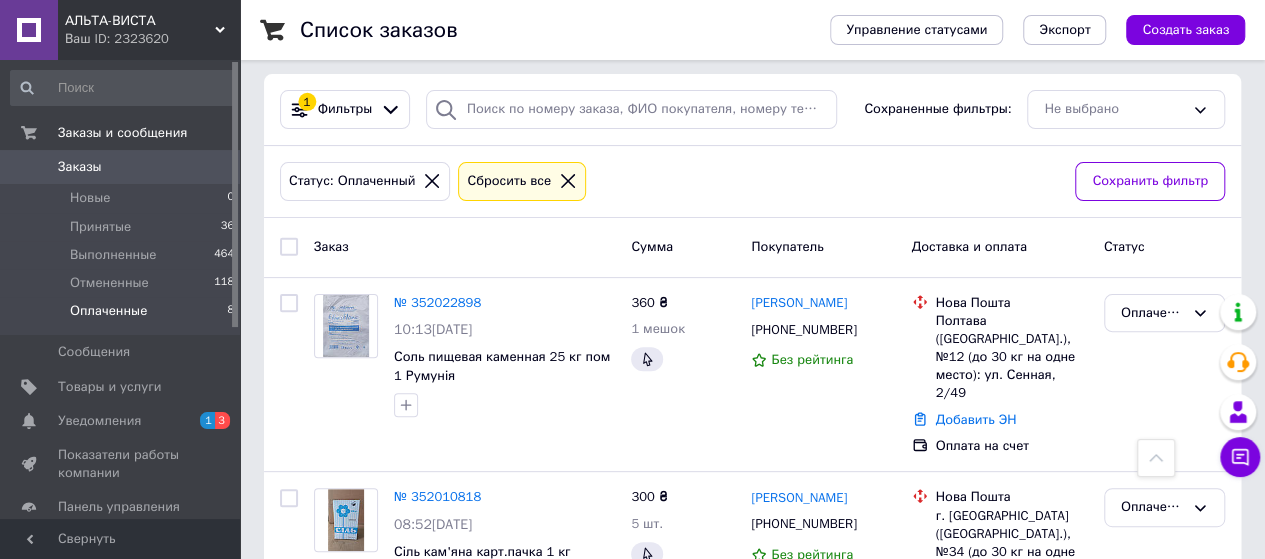 scroll, scrollTop: 0, scrollLeft: 0, axis: both 